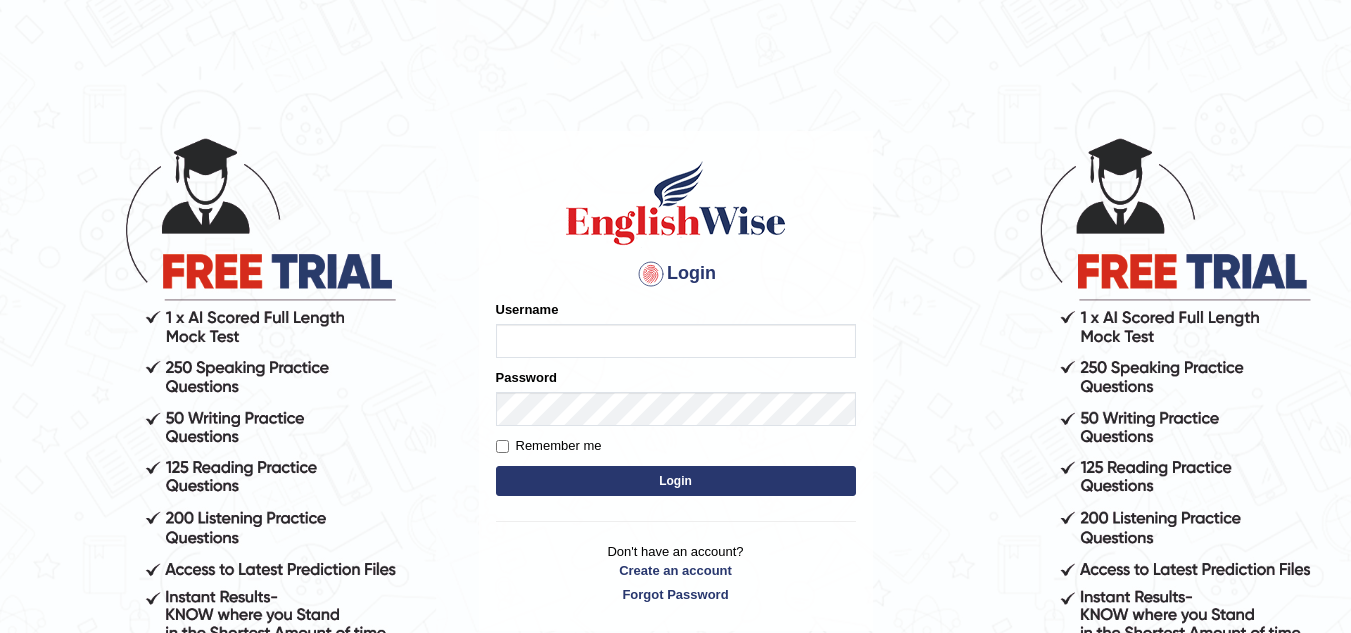 scroll, scrollTop: 0, scrollLeft: 0, axis: both 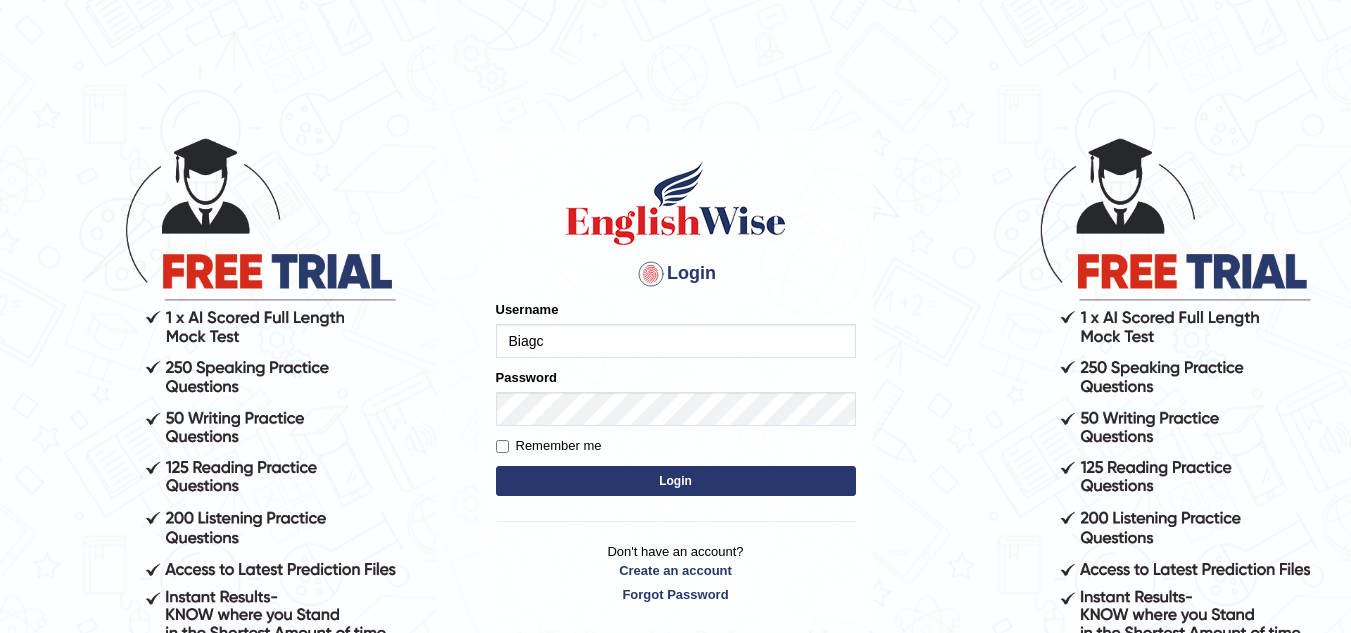 type on "Biagc" 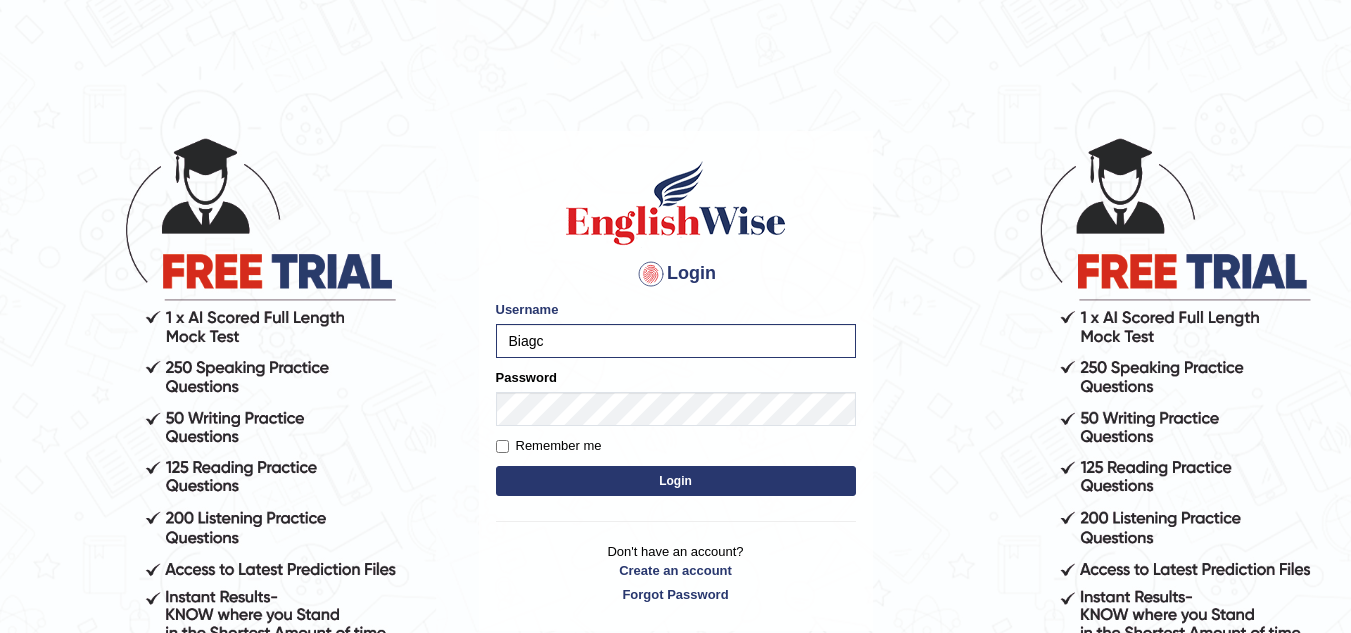 click on "Login" at bounding box center (676, 481) 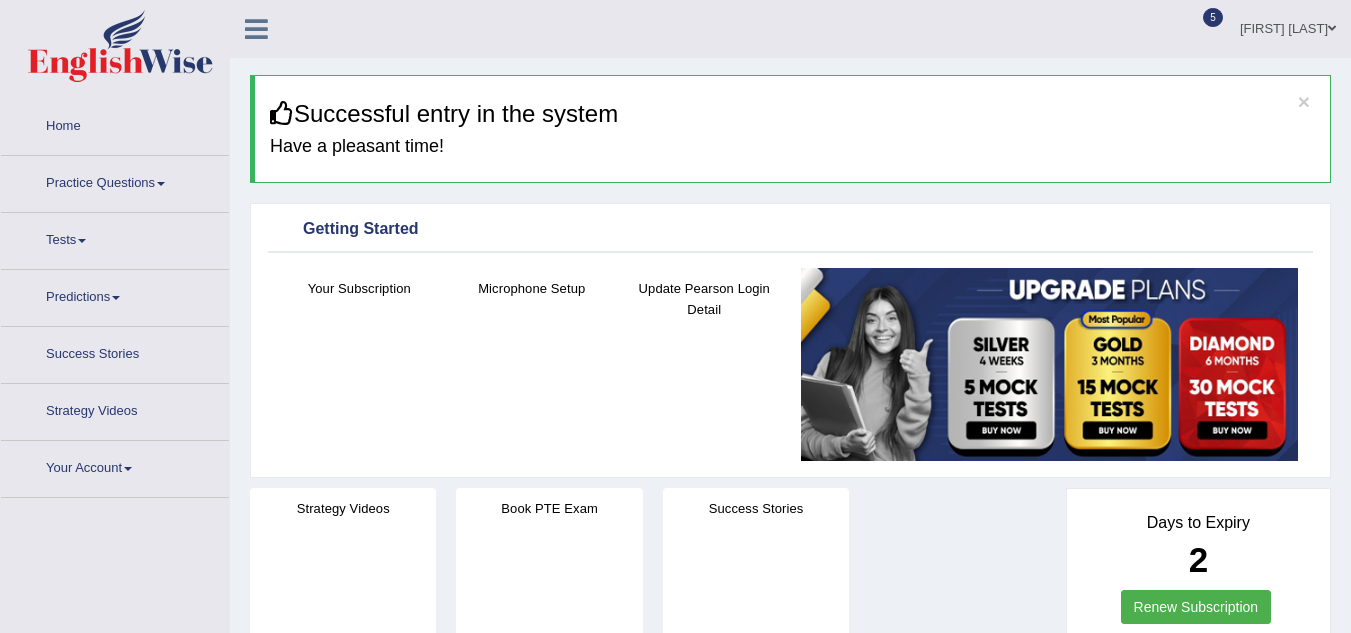 scroll, scrollTop: 0, scrollLeft: 0, axis: both 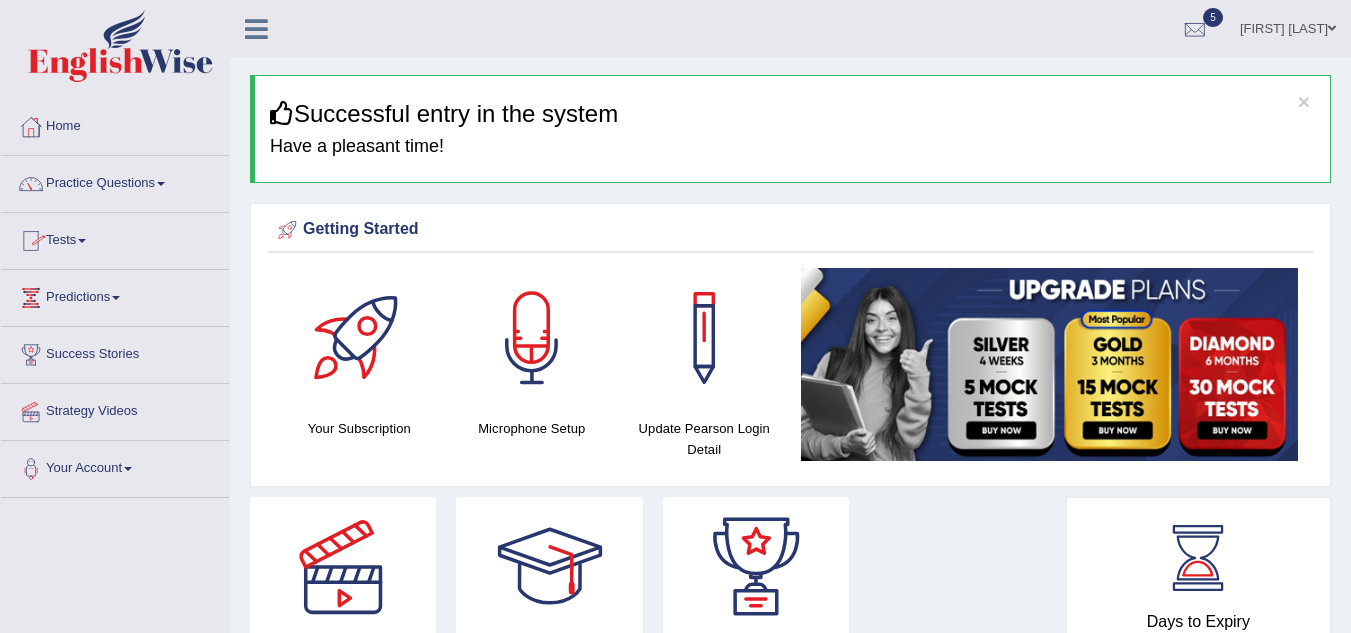 click on "Practice Questions" at bounding box center (115, 181) 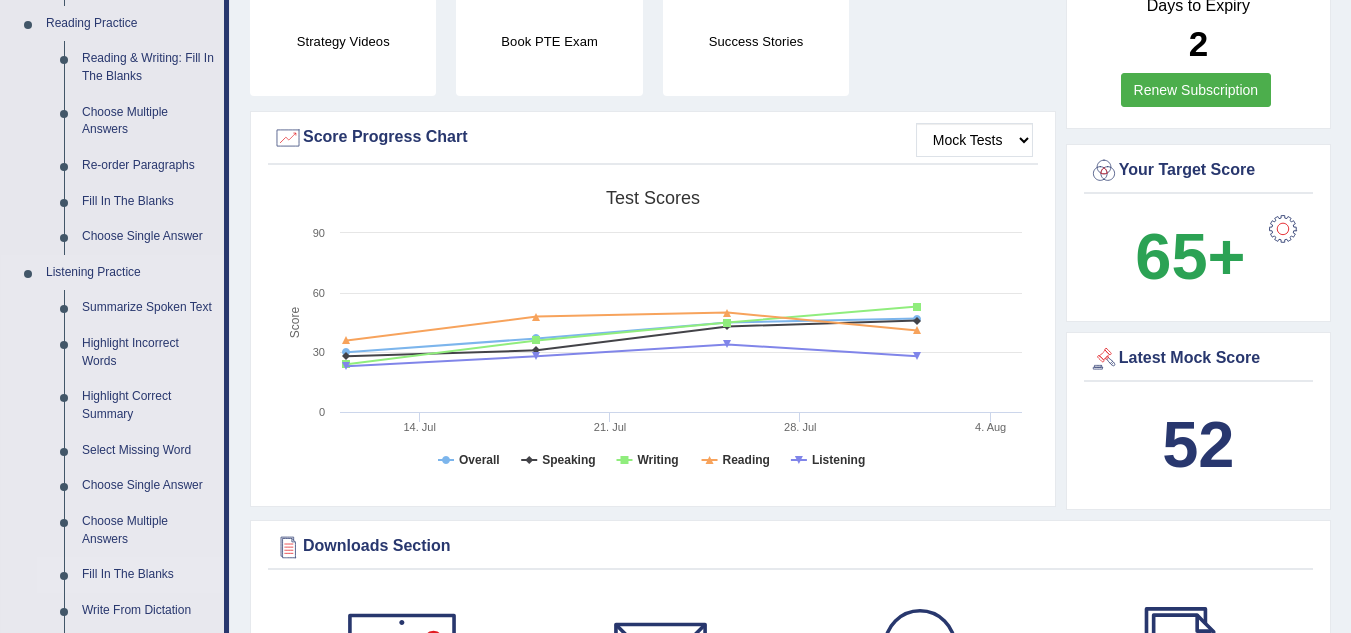 scroll, scrollTop: 1000, scrollLeft: 0, axis: vertical 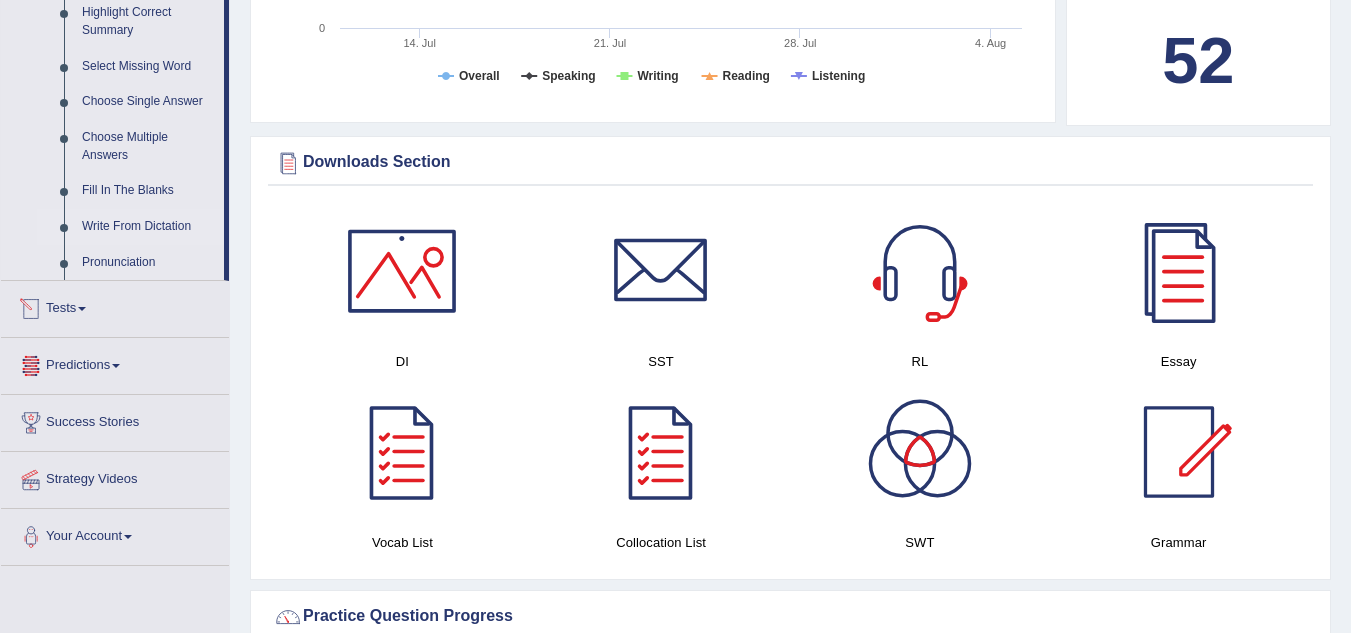 click on "Write From Dictation" at bounding box center (148, 227) 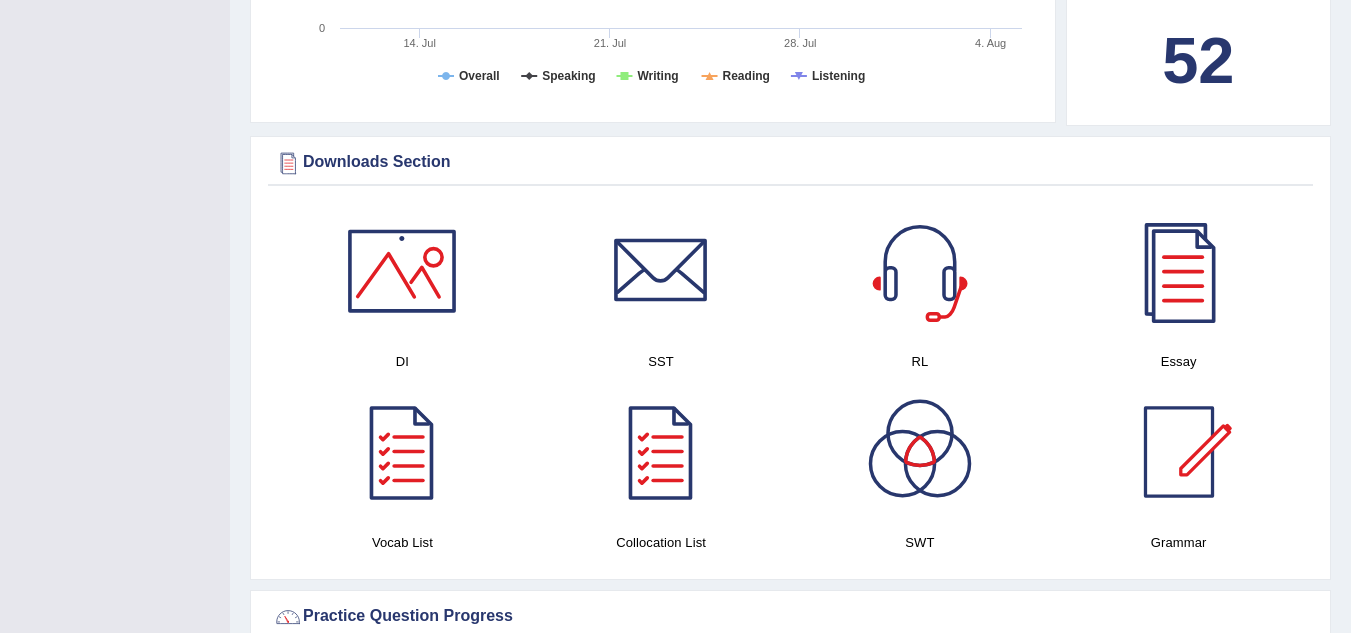 scroll, scrollTop: 359, scrollLeft: 0, axis: vertical 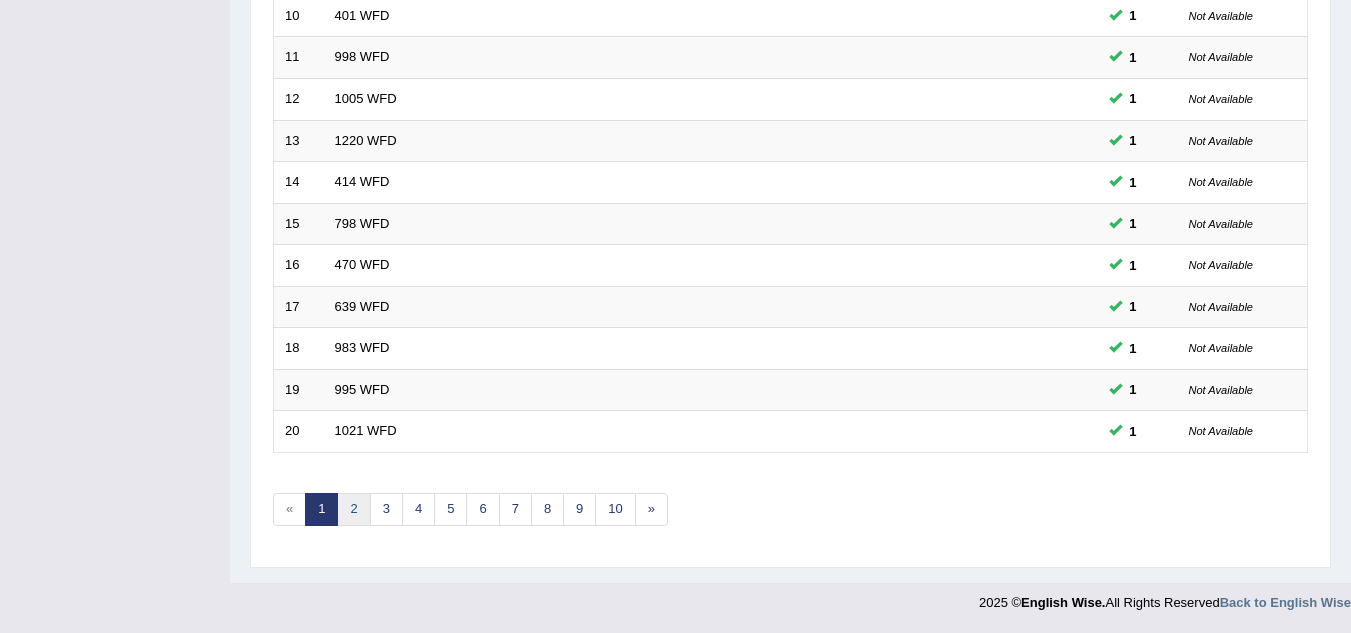 click on "2" at bounding box center [353, 509] 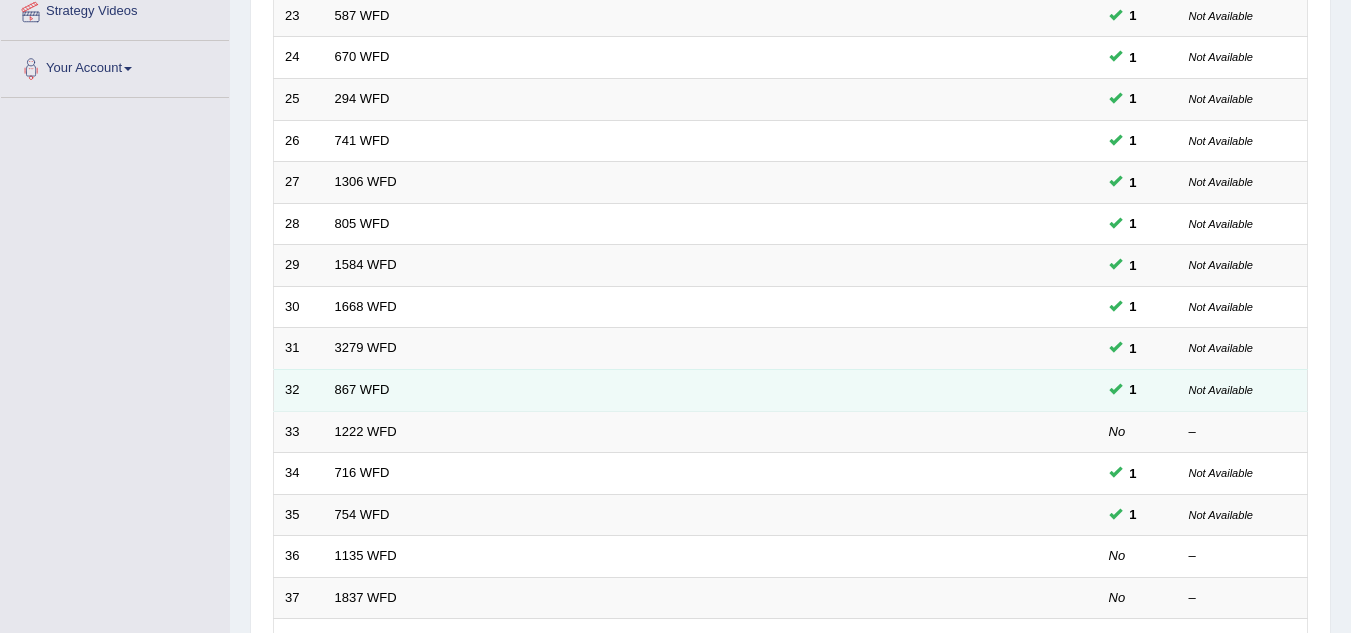 scroll, scrollTop: 0, scrollLeft: 0, axis: both 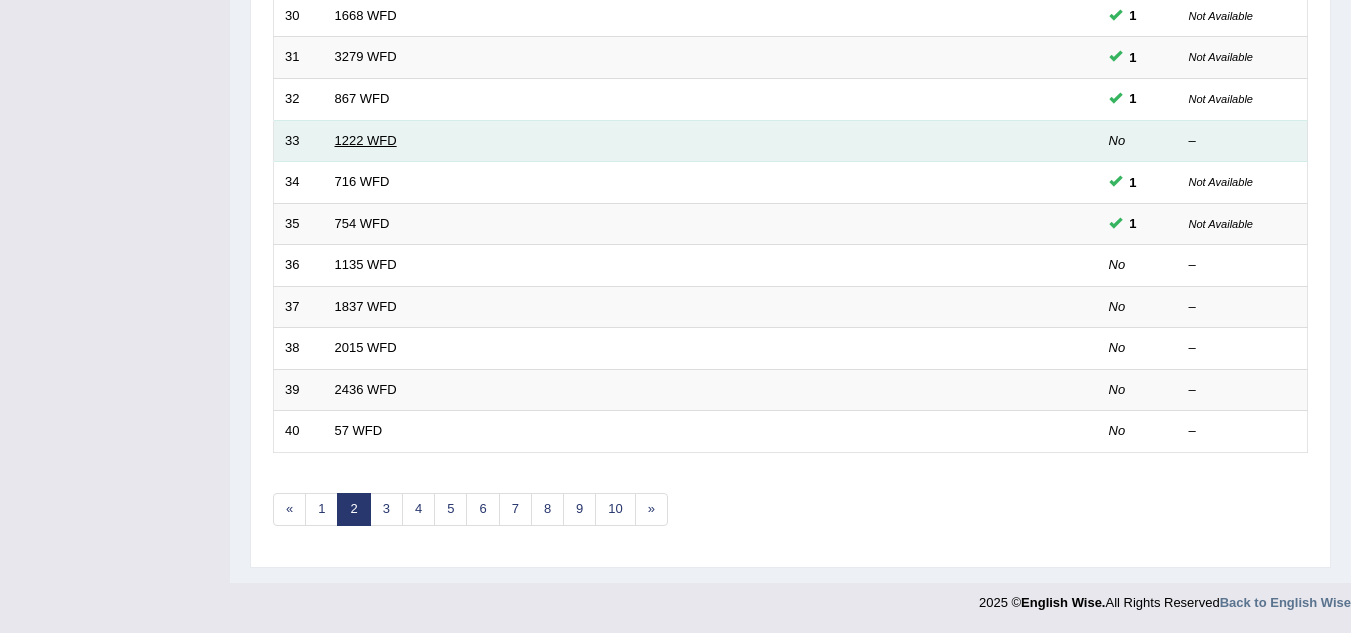 click on "1222 WFD" at bounding box center (366, 140) 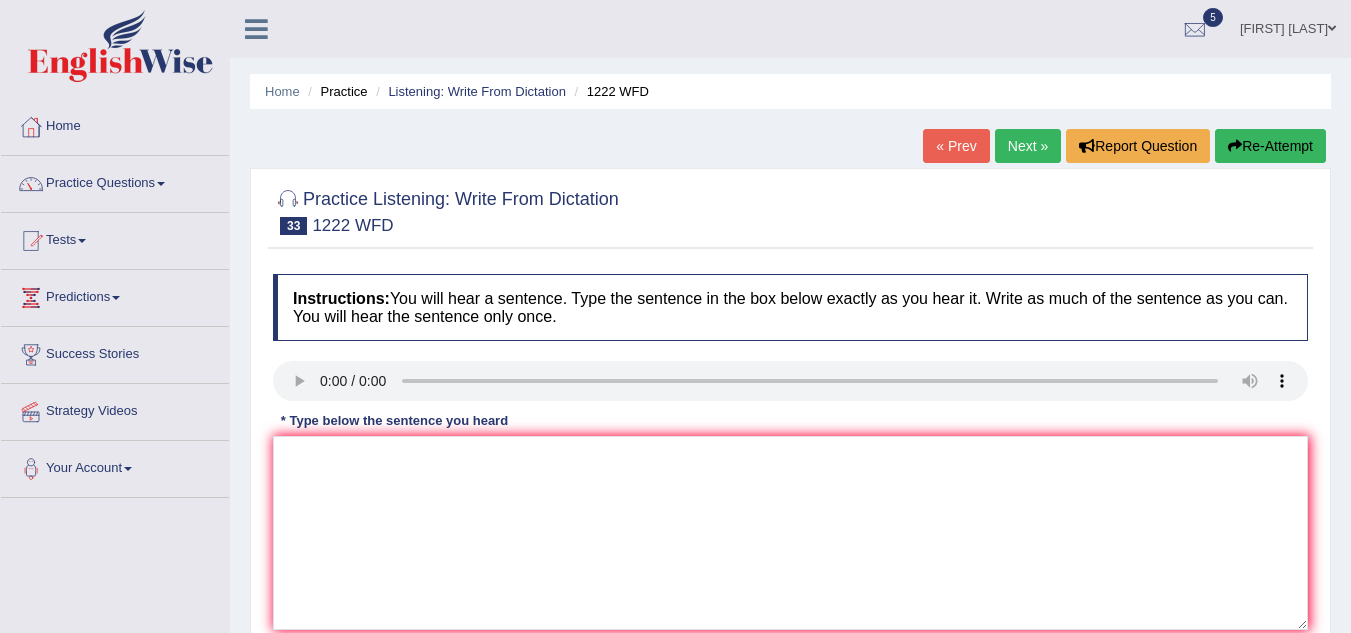 scroll, scrollTop: 0, scrollLeft: 0, axis: both 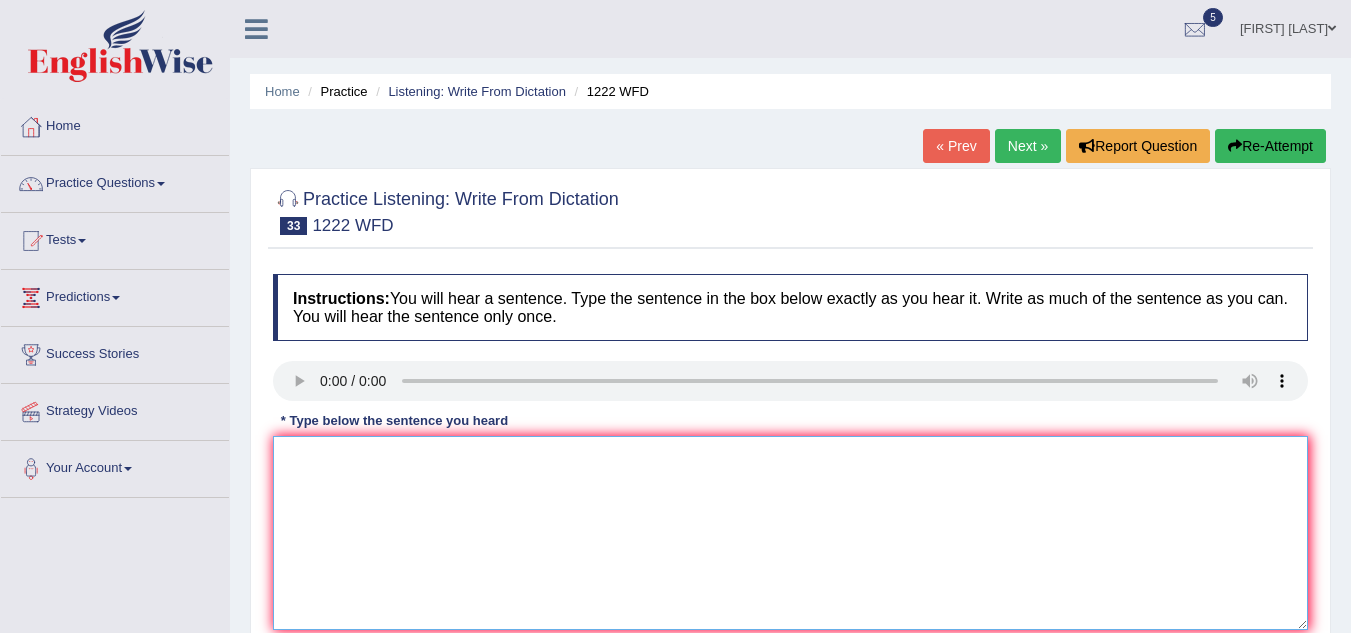 click at bounding box center [790, 533] 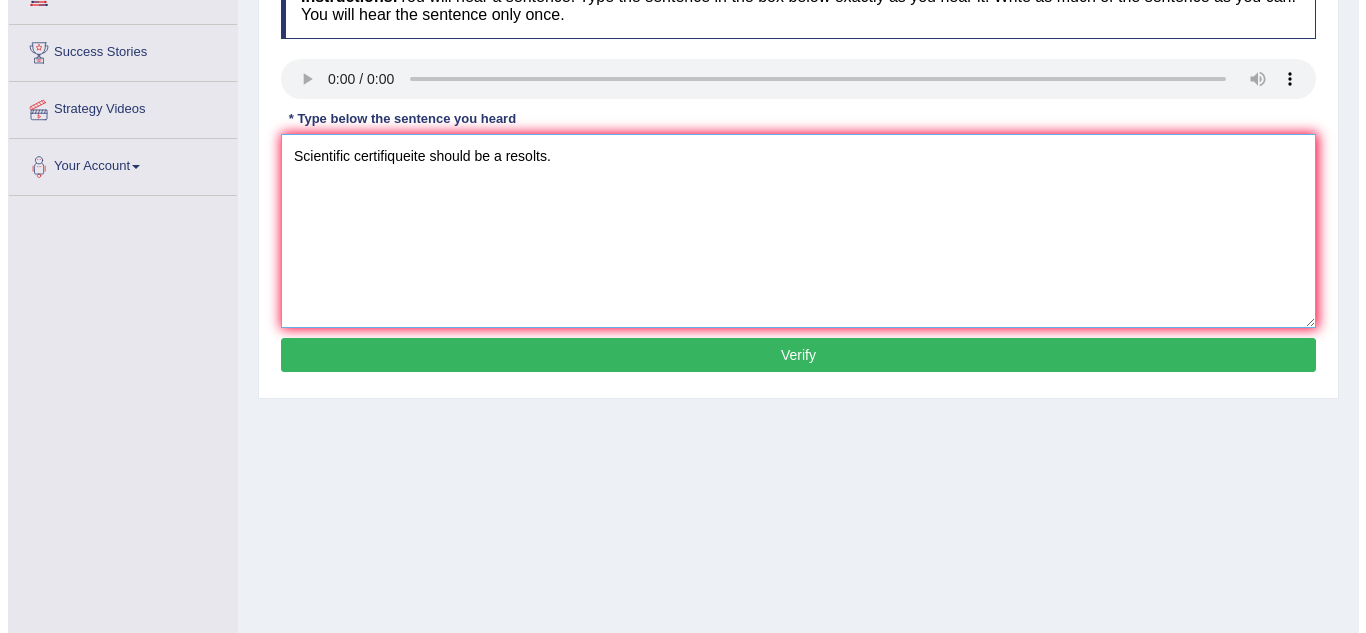 scroll, scrollTop: 300, scrollLeft: 0, axis: vertical 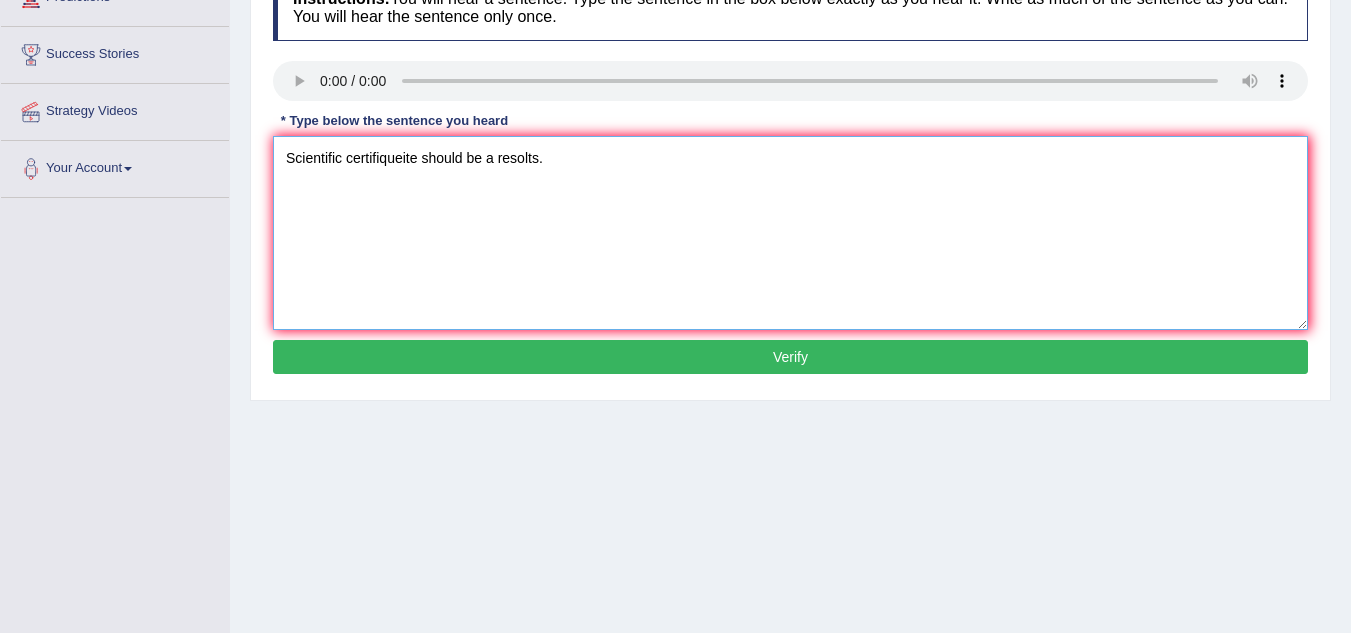 click on "Scientific certifiqueite should be a resolts." at bounding box center (790, 233) 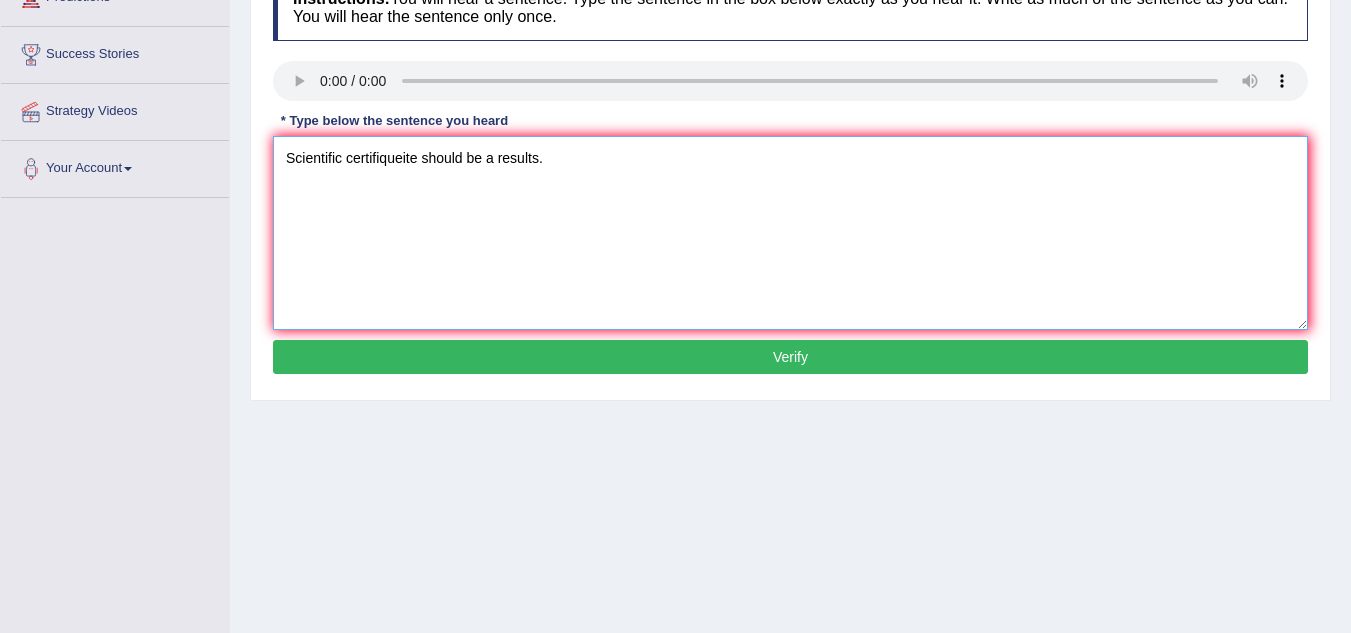 click on "Scientific certifiqueite should be a results." at bounding box center [790, 233] 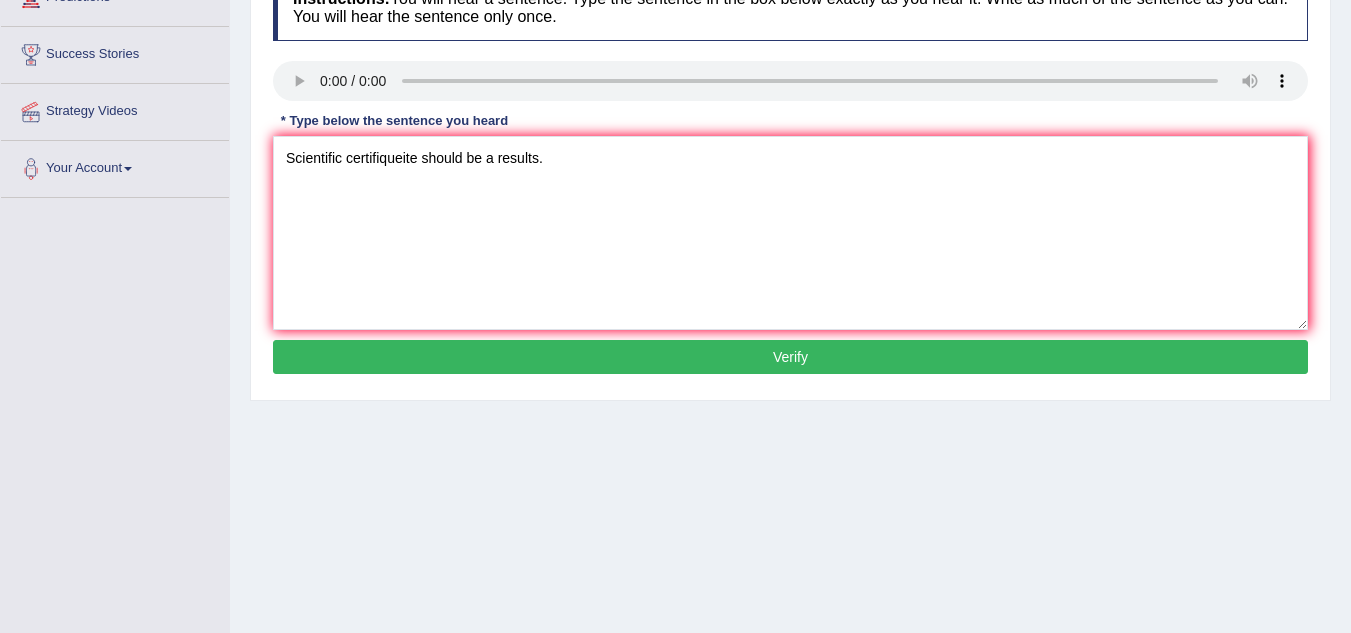 click on "Verify" at bounding box center [790, 357] 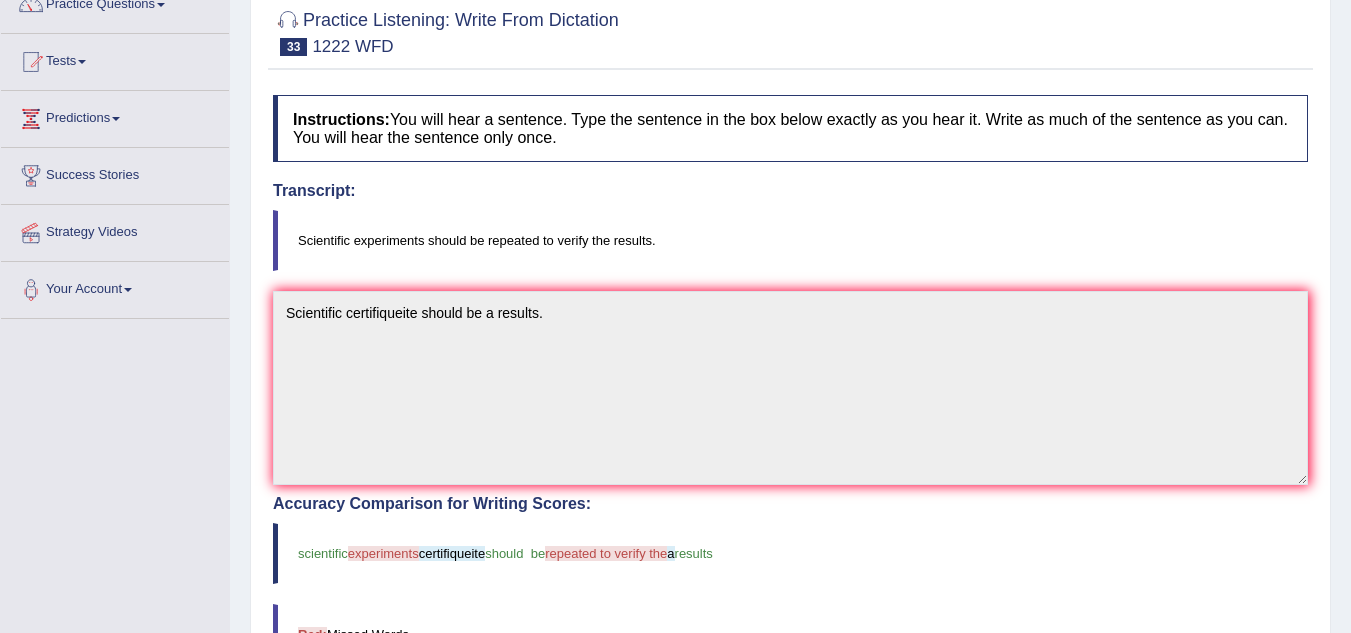 scroll, scrollTop: 0, scrollLeft: 0, axis: both 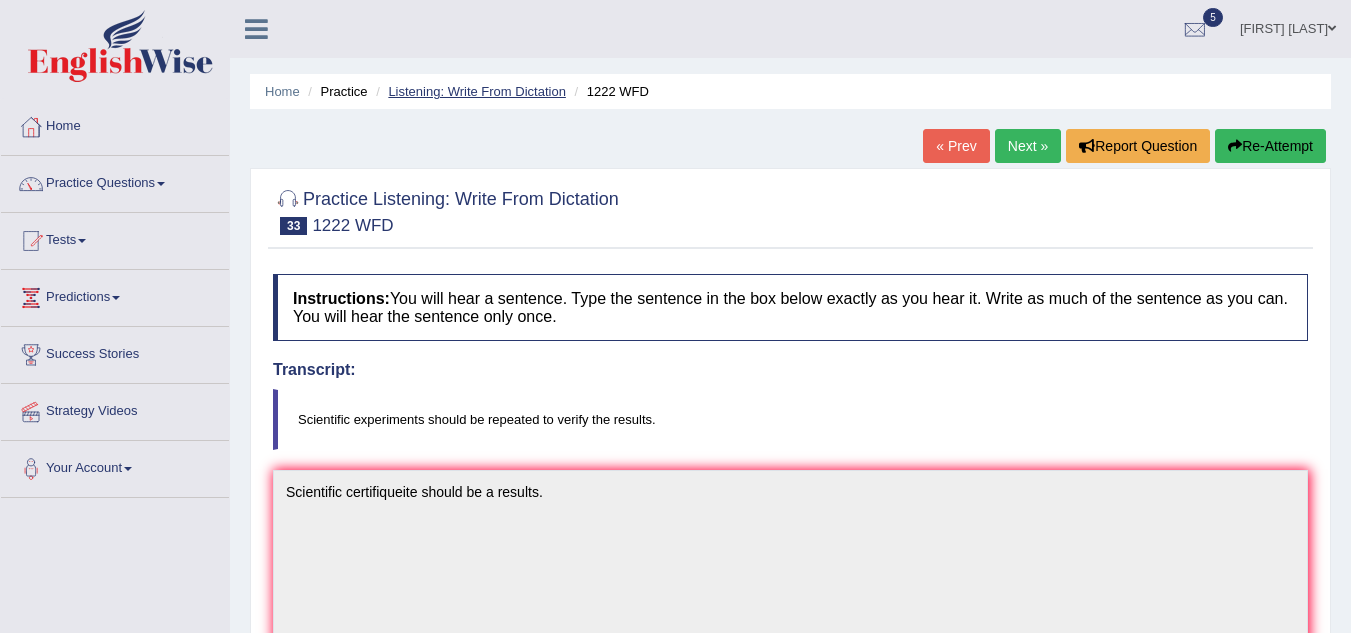click on "Listening: Write From Dictation" at bounding box center [477, 91] 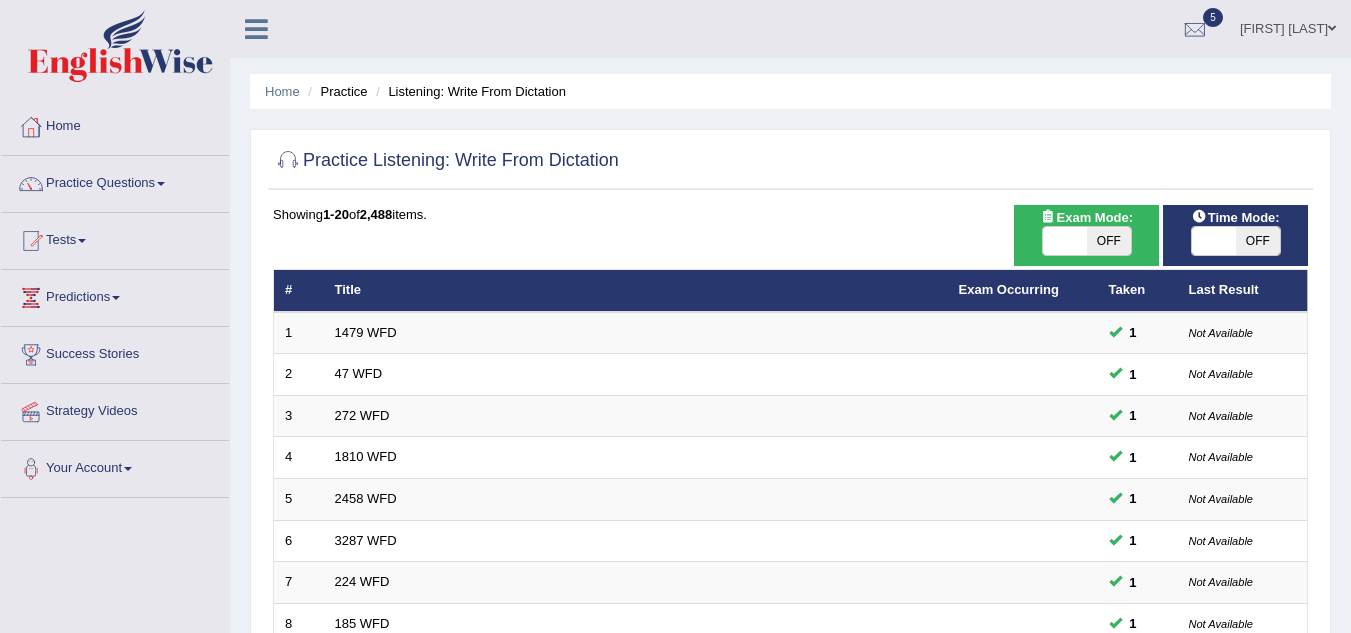 scroll, scrollTop: 500, scrollLeft: 0, axis: vertical 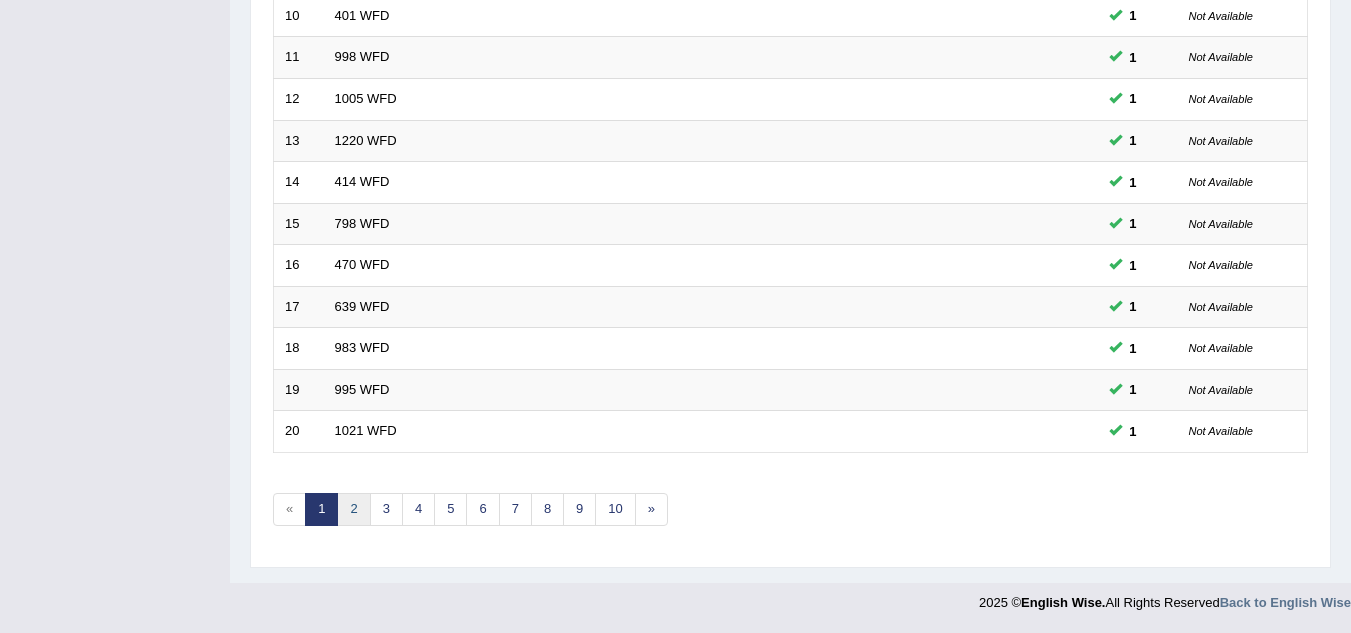 click on "2" at bounding box center [353, 509] 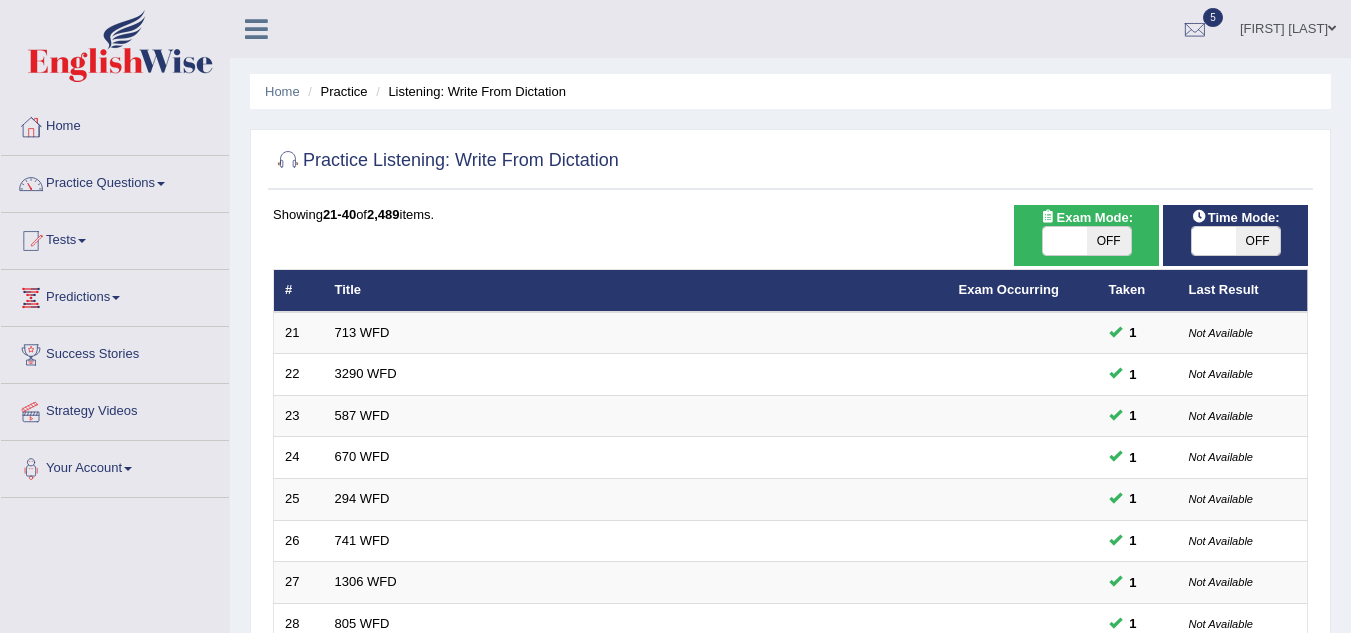 scroll, scrollTop: 0, scrollLeft: 0, axis: both 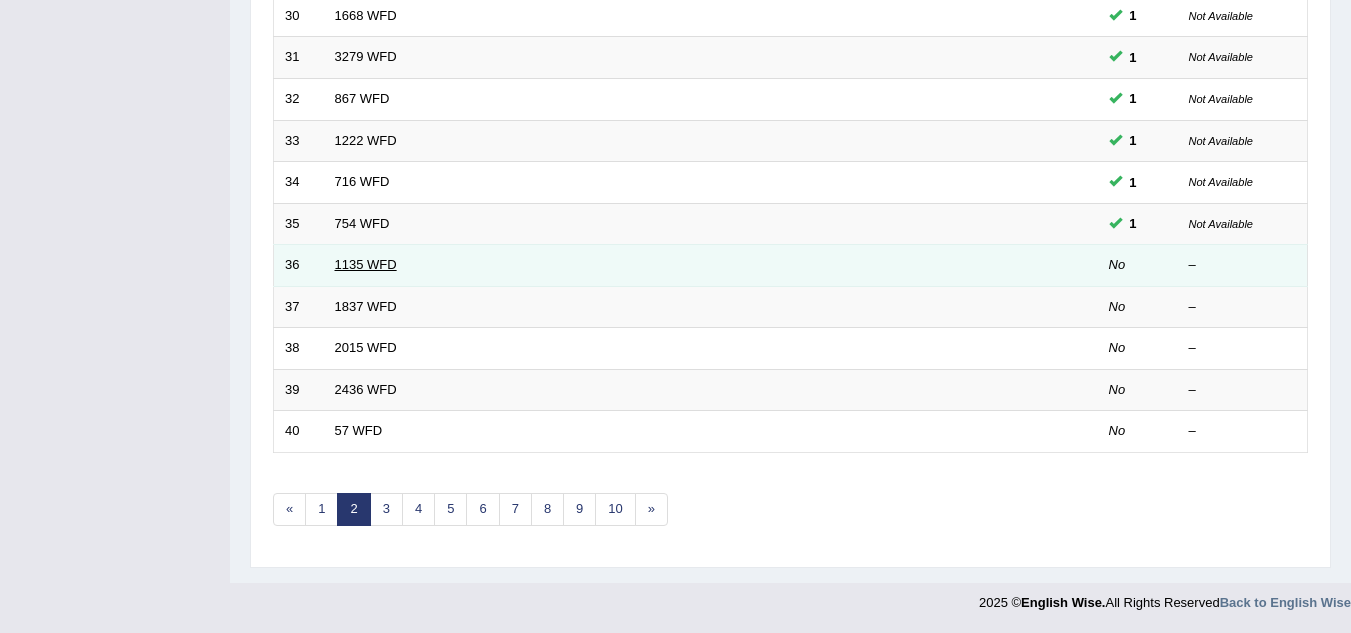click on "1135 WFD" at bounding box center (366, 264) 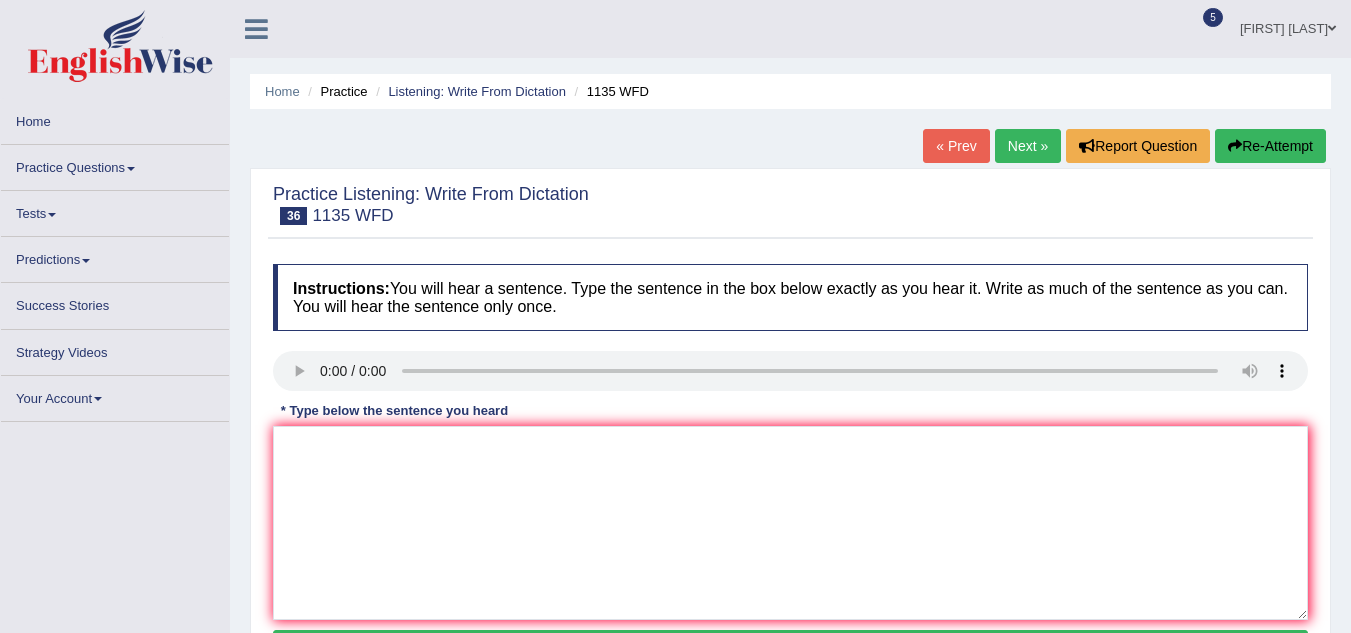 scroll, scrollTop: 0, scrollLeft: 0, axis: both 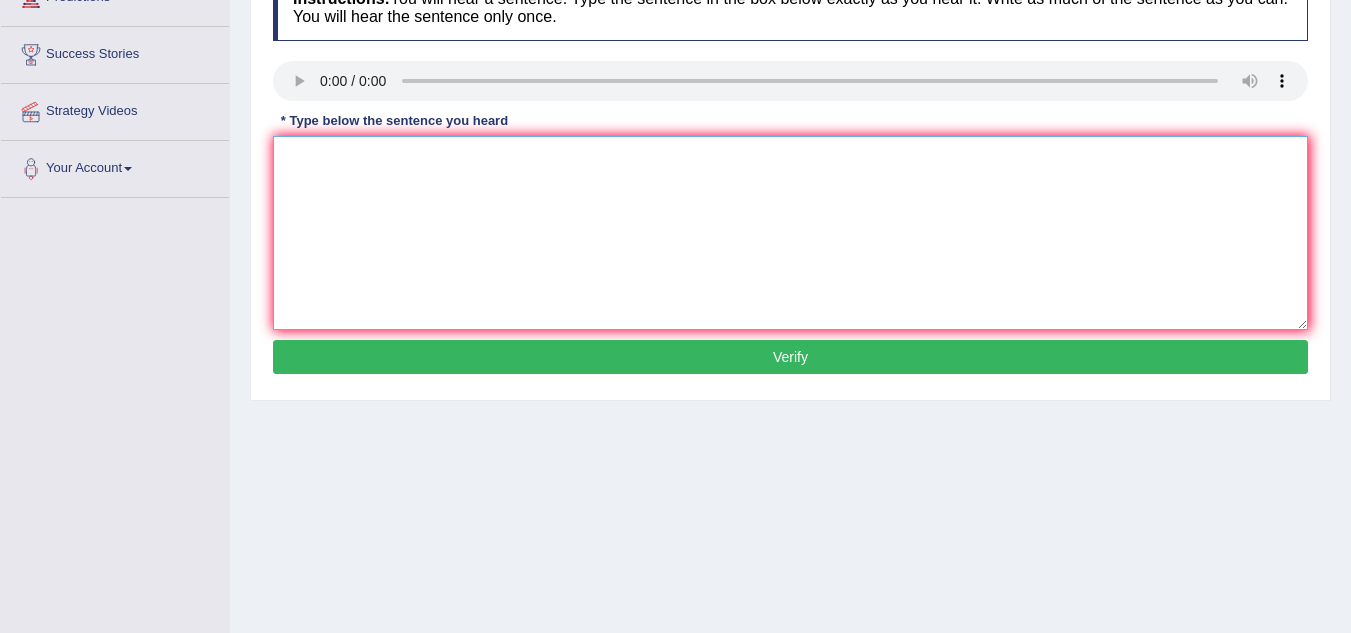click at bounding box center (790, 233) 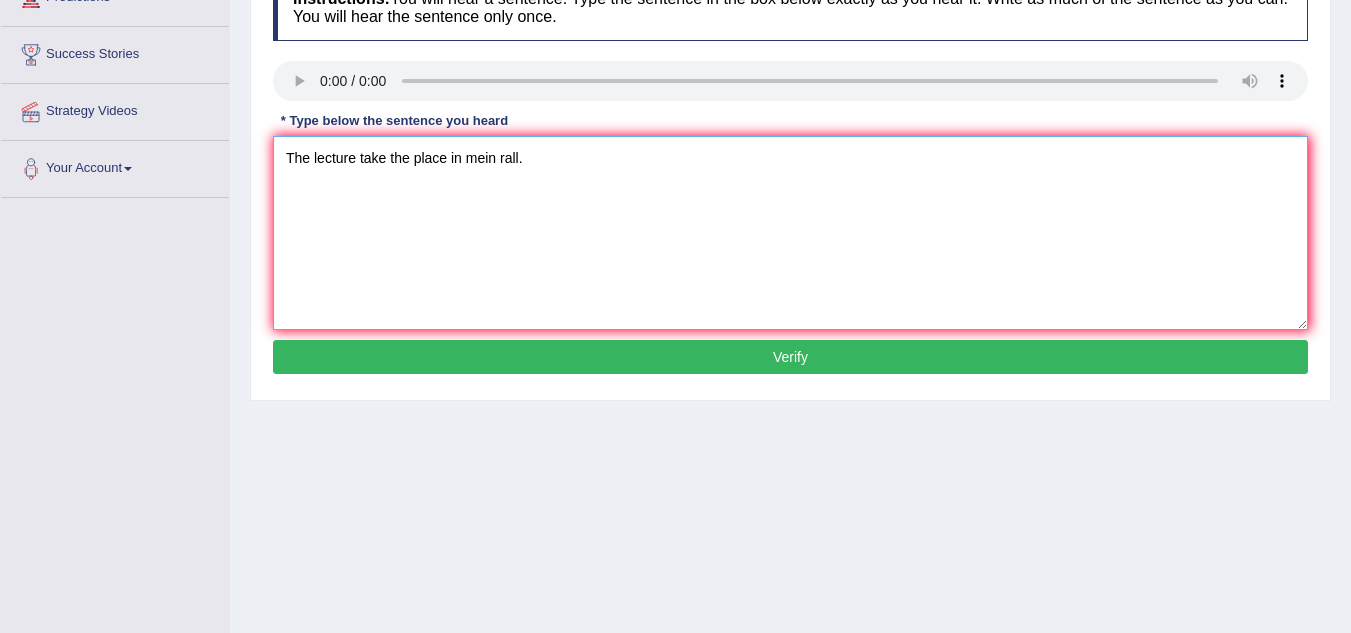 type on "The lecture take the place in mein rall." 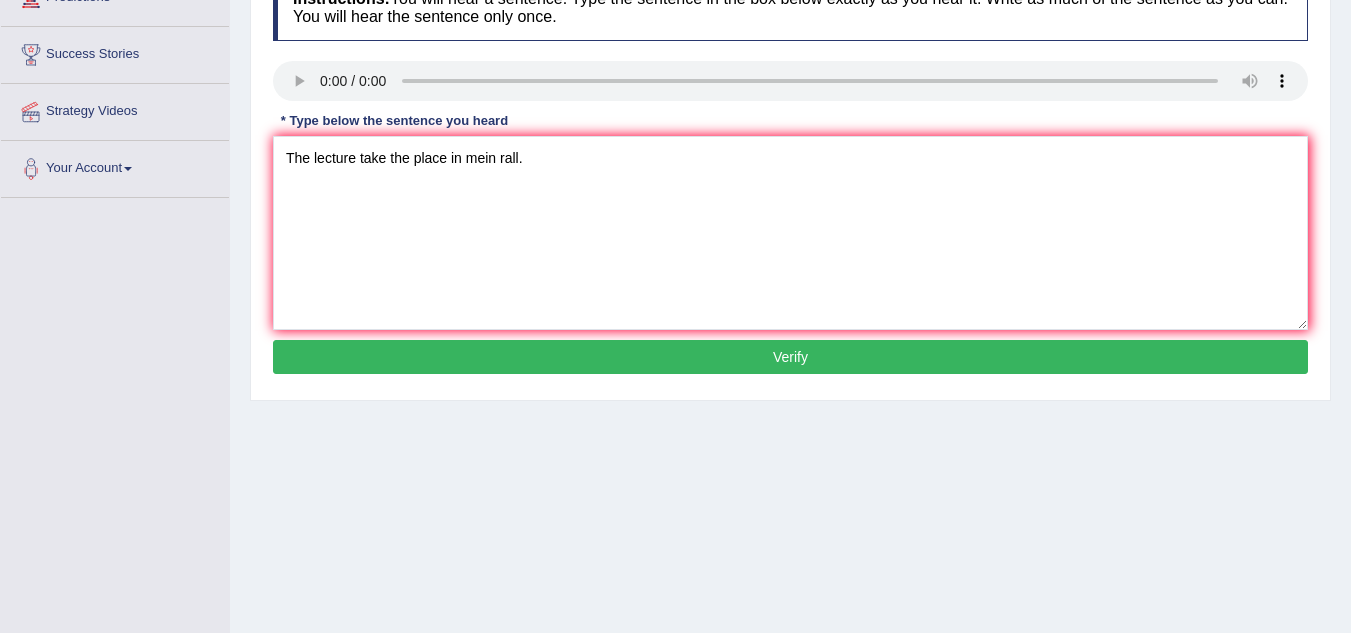 click on "Verify" at bounding box center [790, 357] 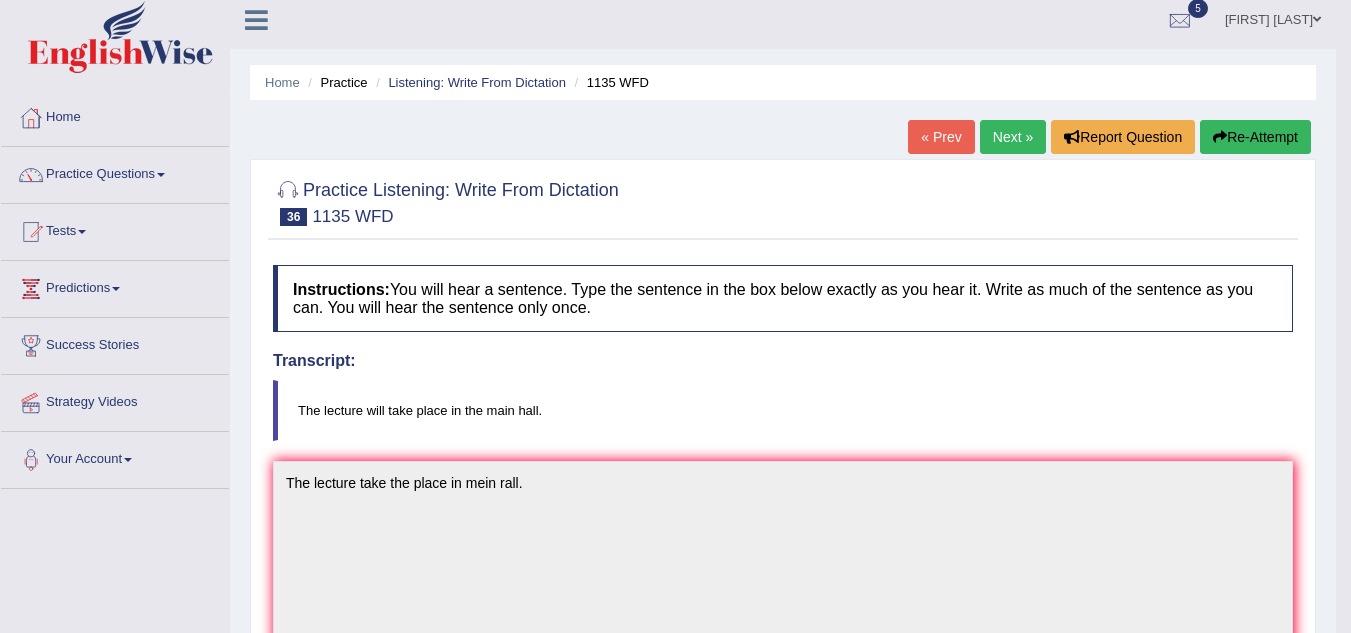 scroll, scrollTop: 0, scrollLeft: 0, axis: both 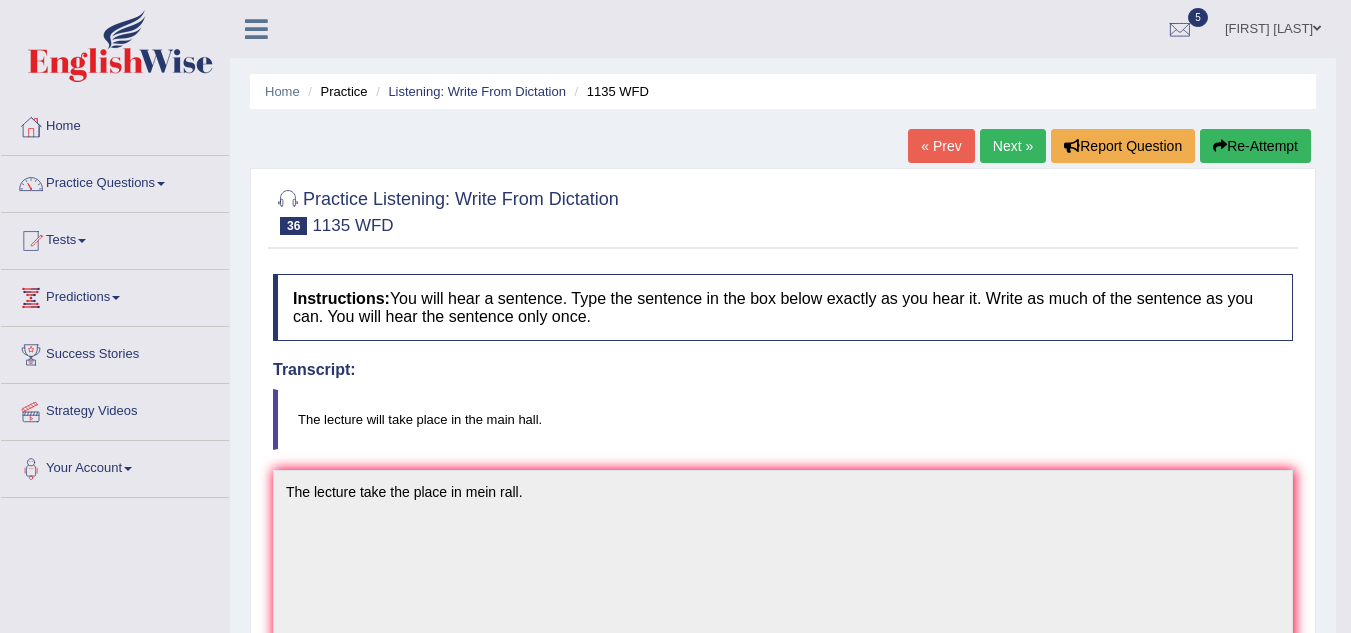click on "Next »" at bounding box center (1013, 146) 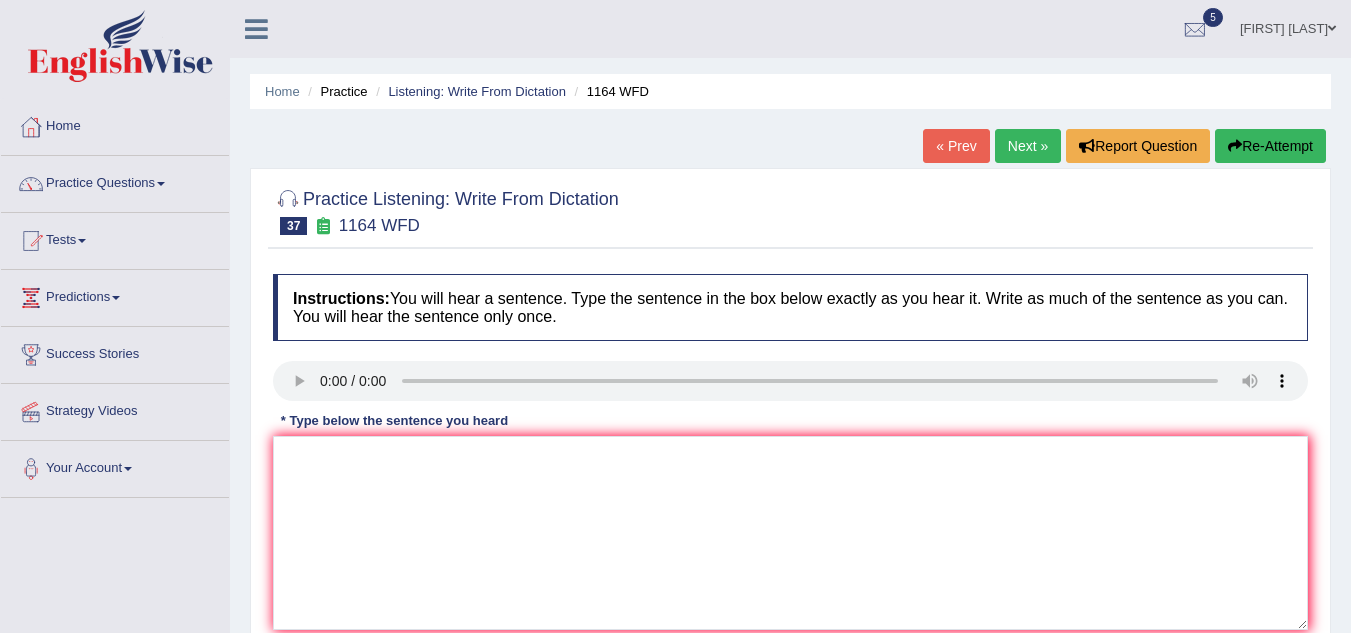 scroll, scrollTop: 0, scrollLeft: 0, axis: both 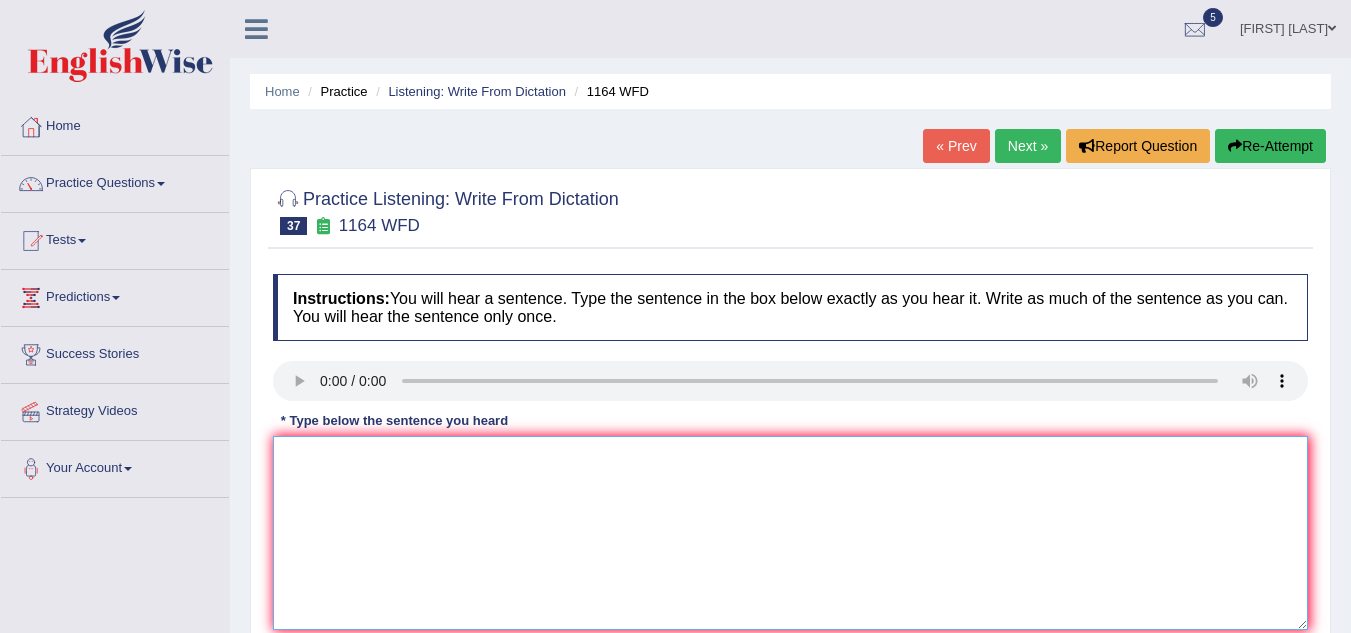 click at bounding box center [790, 533] 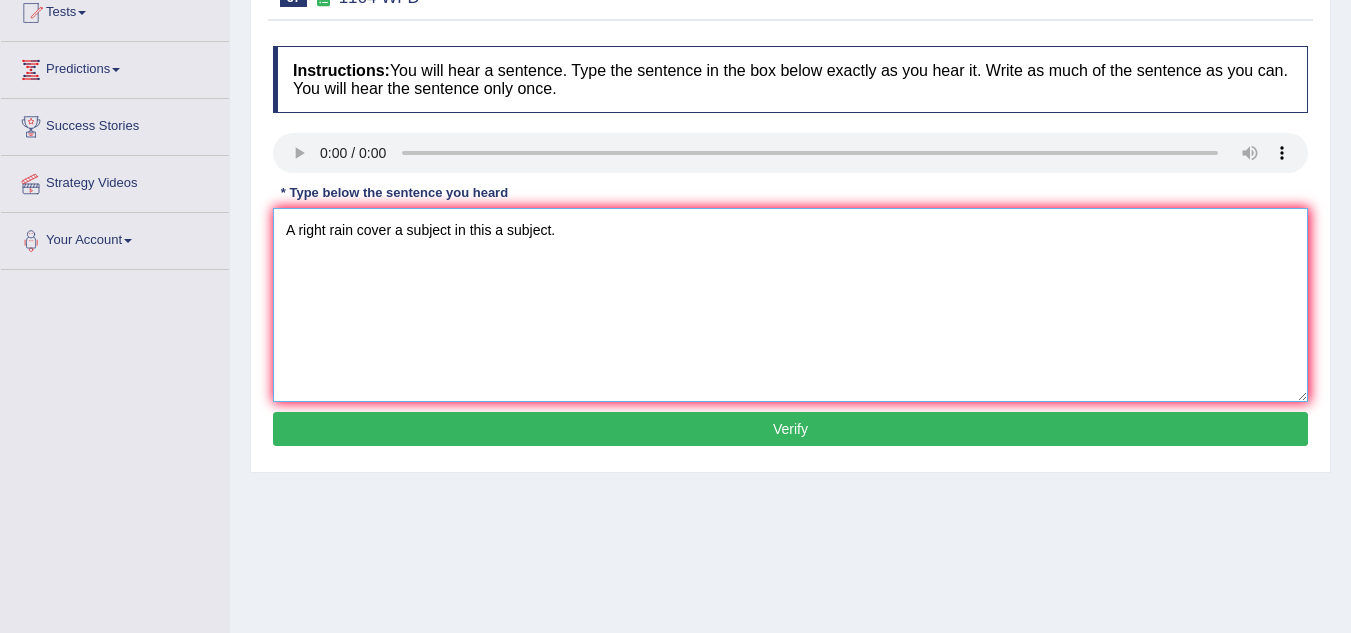 scroll, scrollTop: 400, scrollLeft: 0, axis: vertical 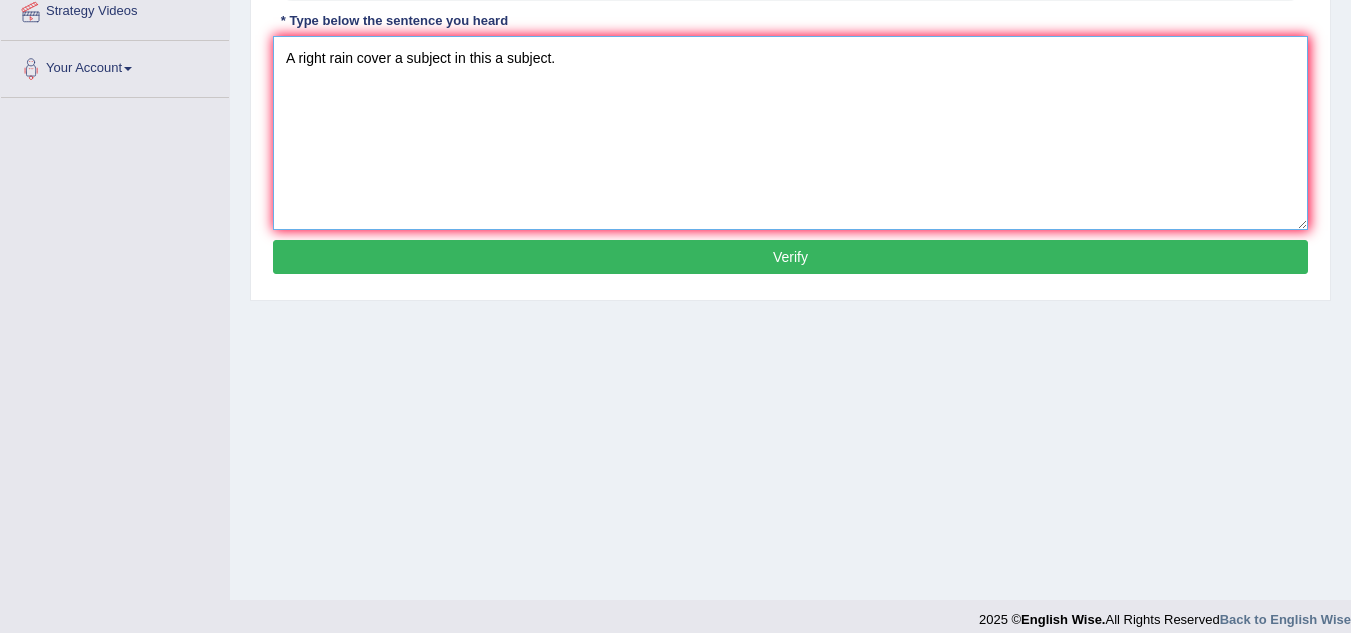 type on "A right rain cover a subject in this a subject." 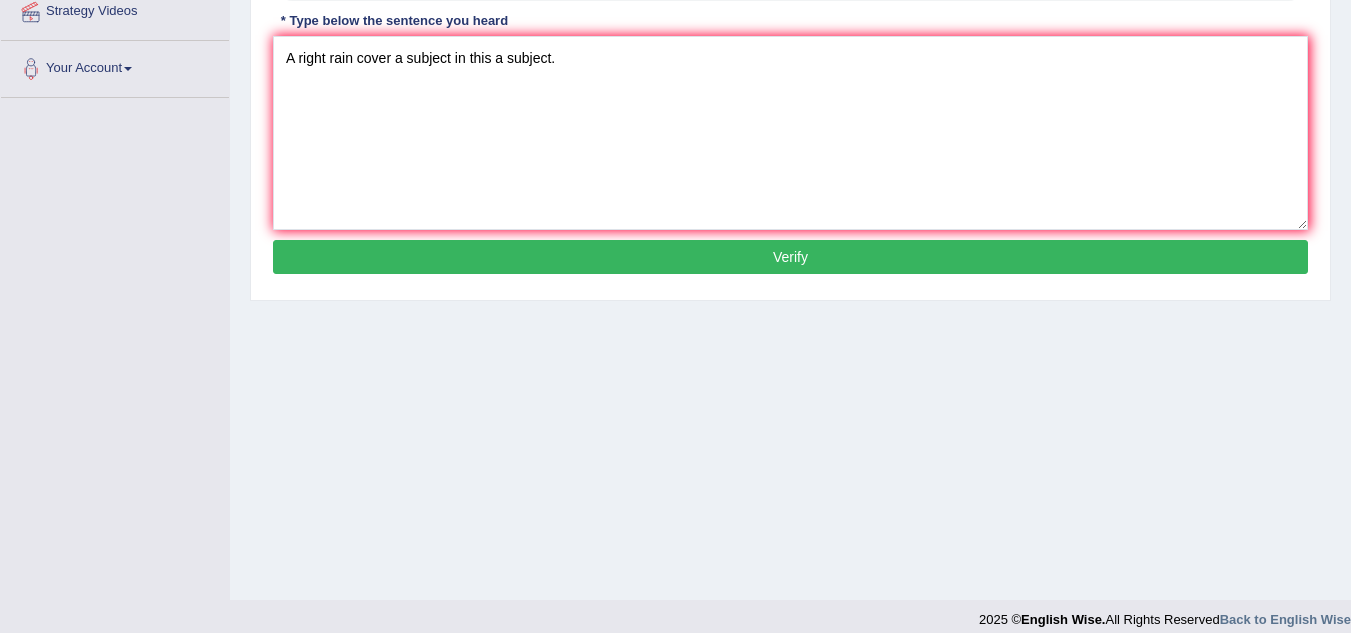 click on "Verify" at bounding box center [790, 257] 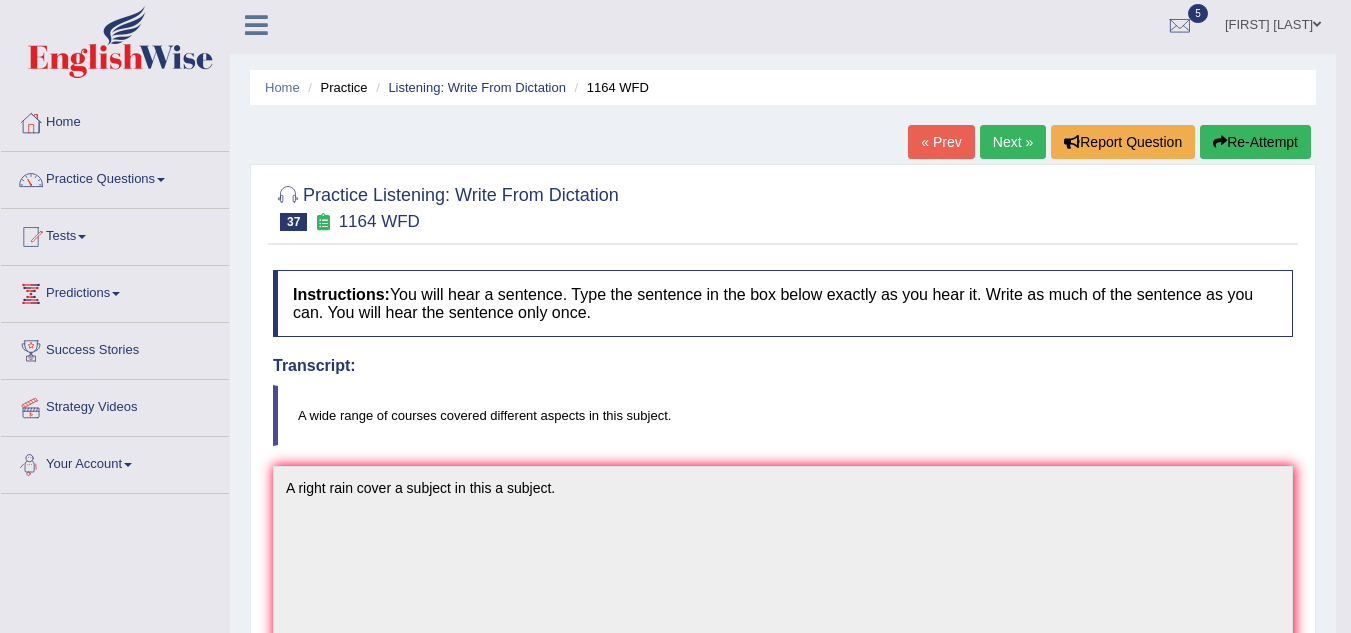 scroll, scrollTop: 0, scrollLeft: 0, axis: both 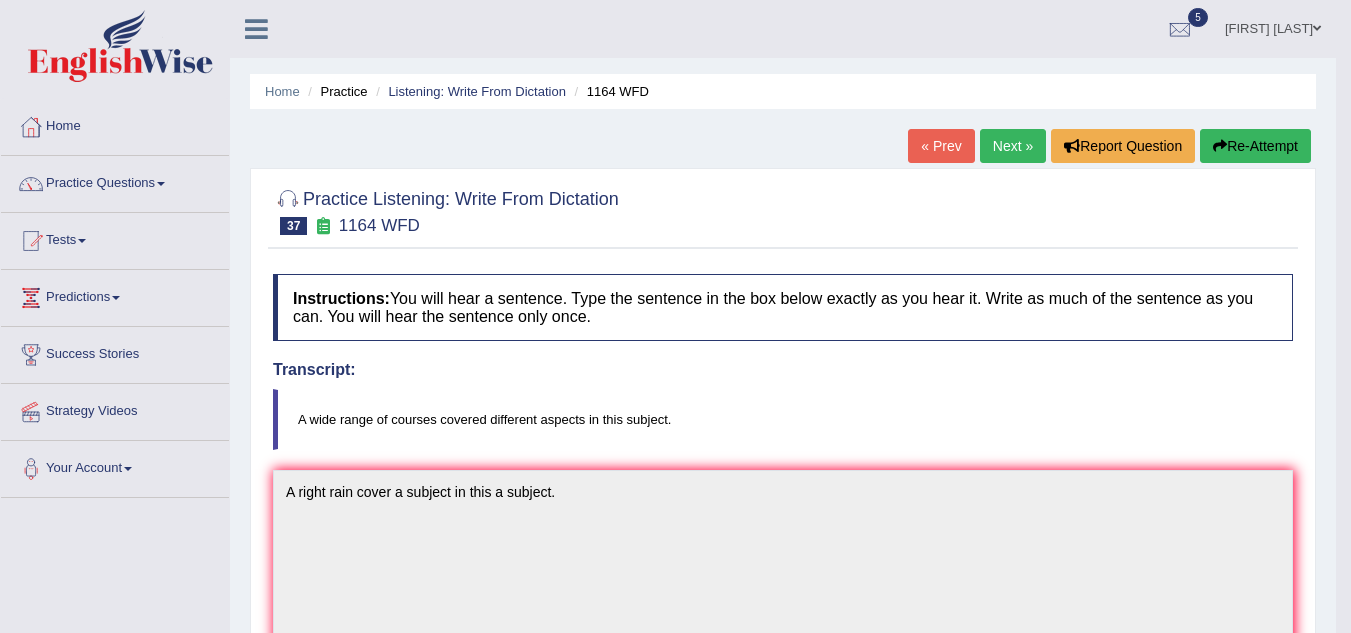 click on "Next »" at bounding box center (1013, 146) 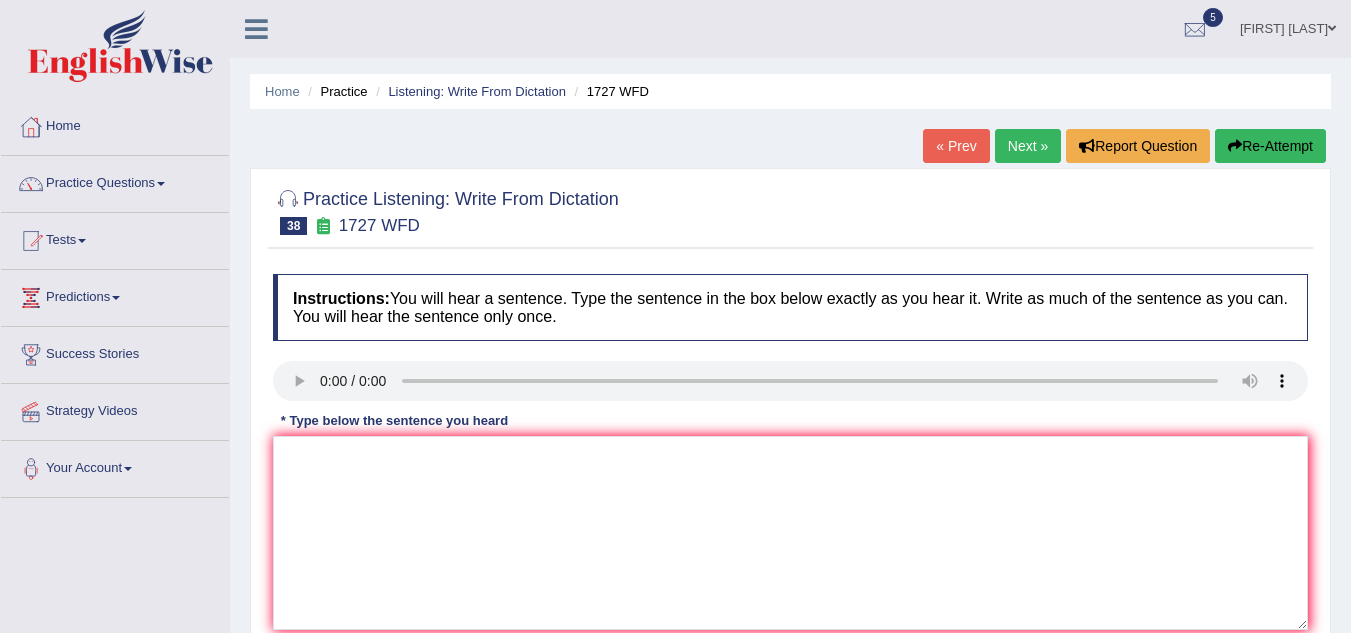 scroll, scrollTop: 300, scrollLeft: 0, axis: vertical 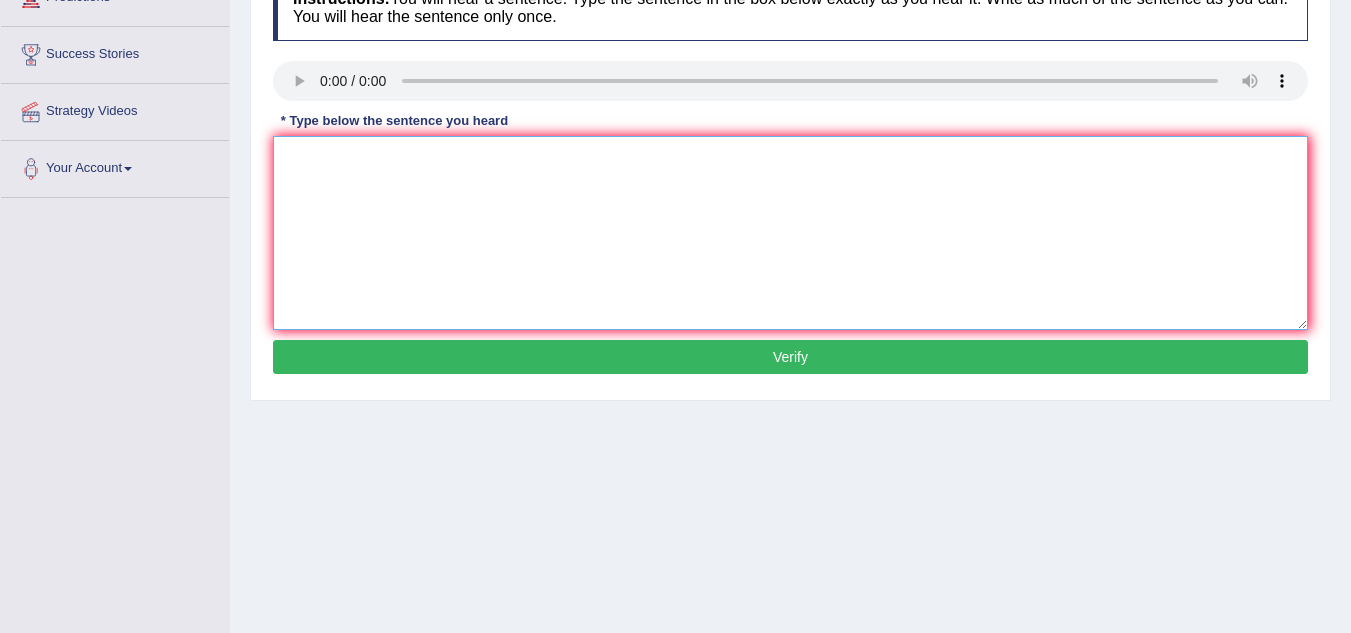click at bounding box center (790, 233) 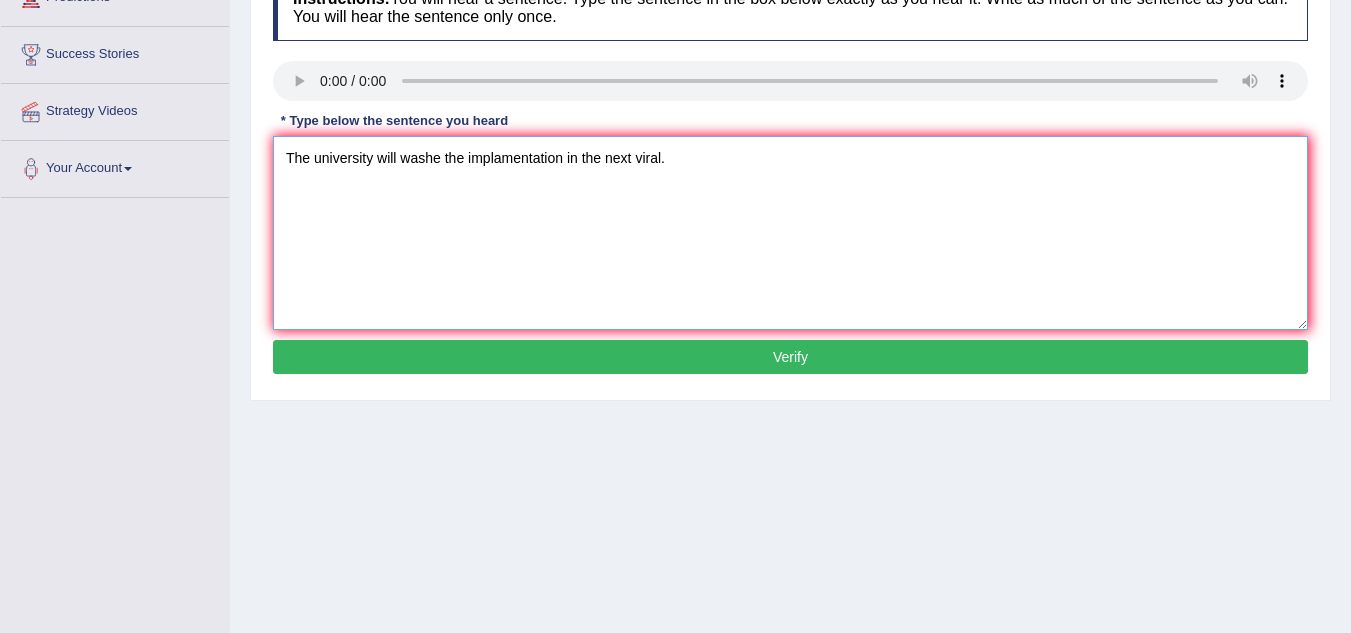 type on "The university will washe the implamentation in the next viral." 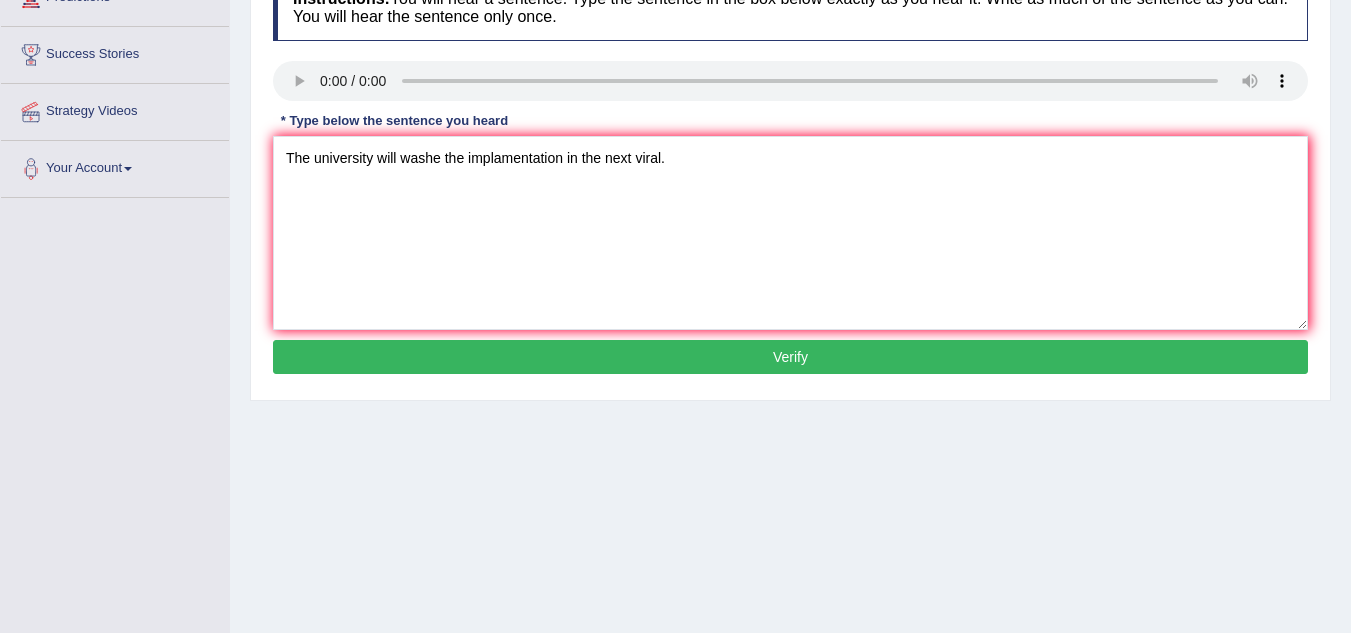 click on "Verify" at bounding box center (790, 357) 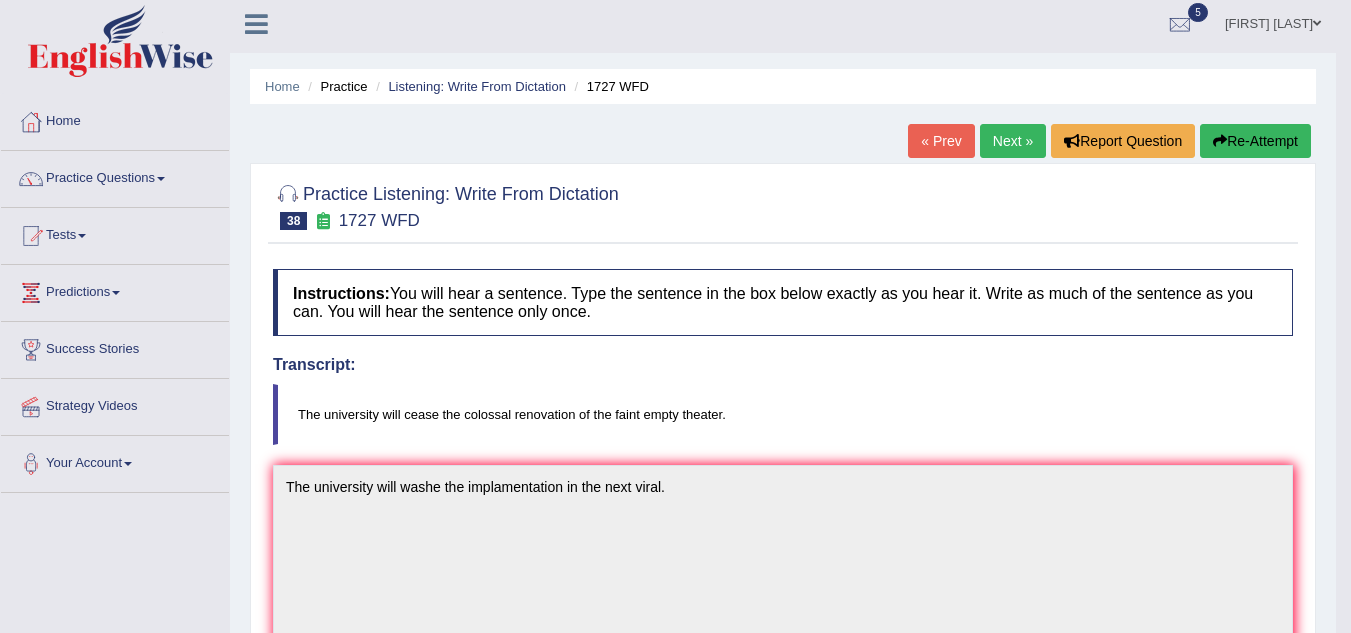 scroll, scrollTop: 0, scrollLeft: 0, axis: both 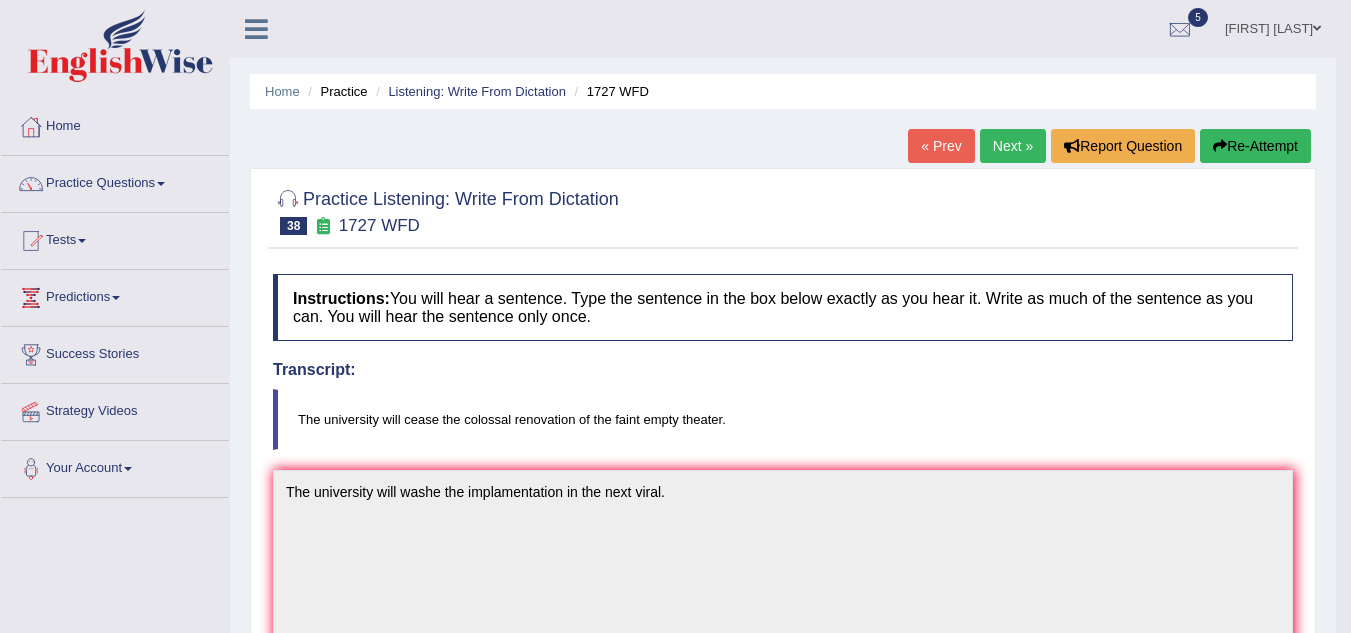 click on "Next »" at bounding box center [1013, 146] 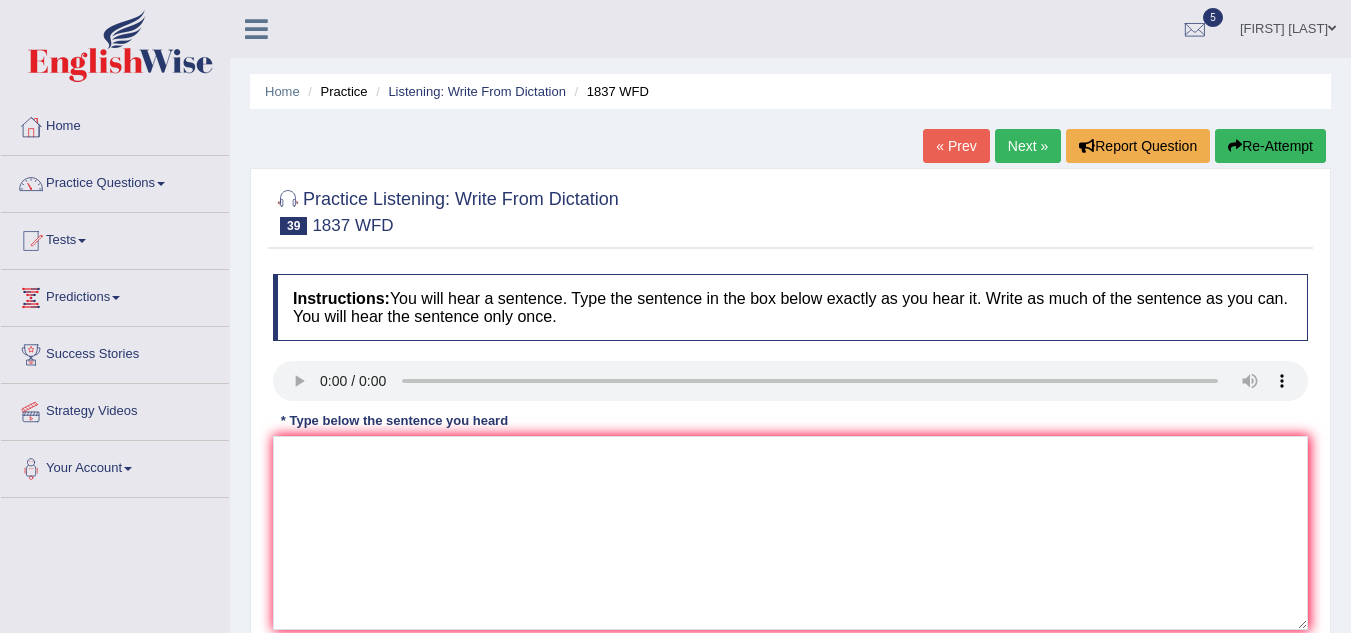 scroll, scrollTop: 226, scrollLeft: 0, axis: vertical 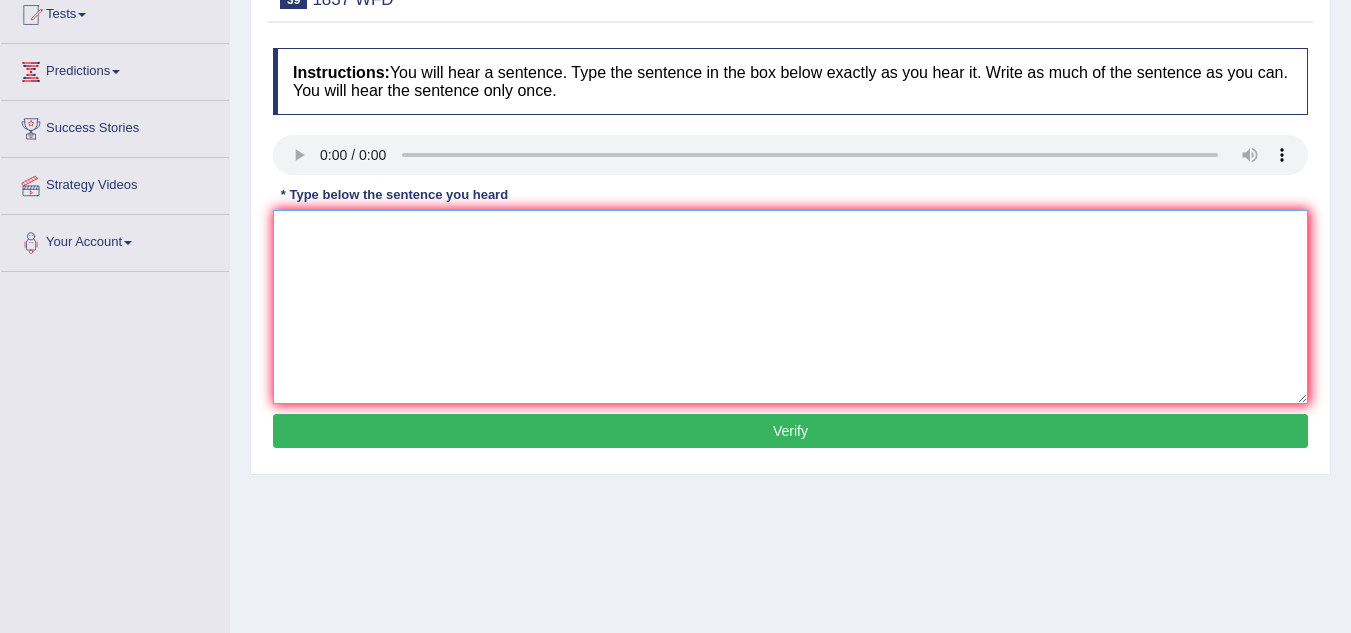 click at bounding box center [790, 307] 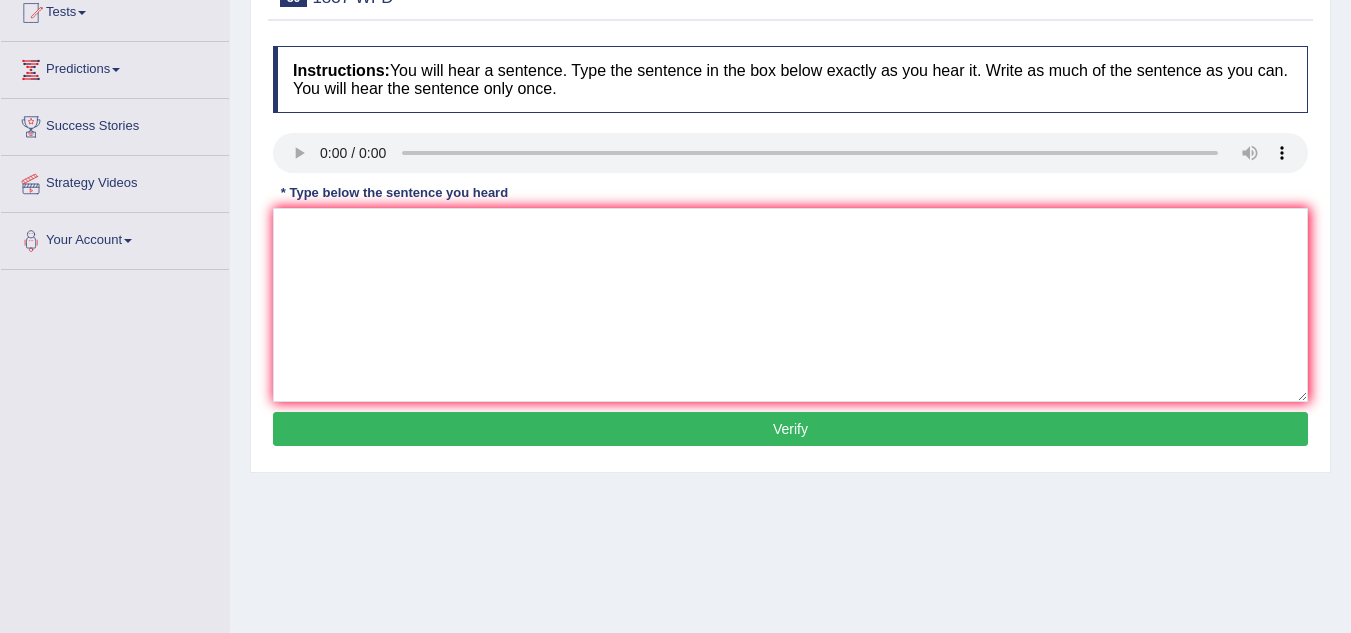 scroll, scrollTop: 300, scrollLeft: 0, axis: vertical 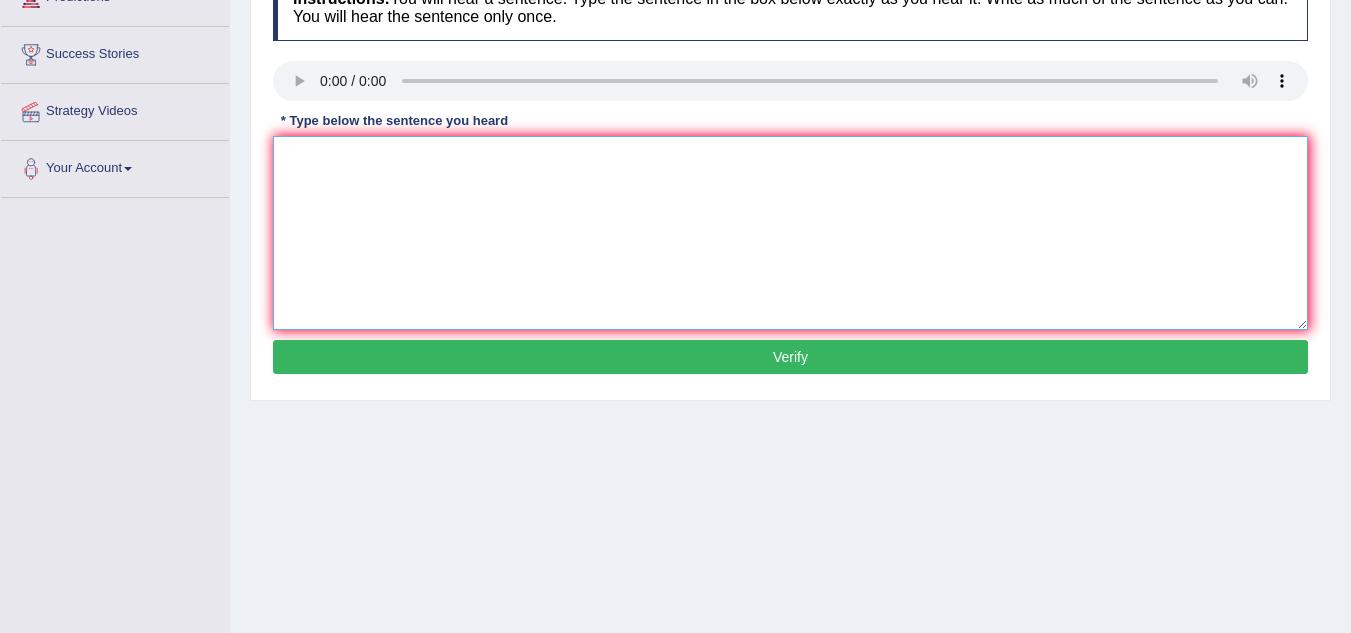 click at bounding box center [790, 233] 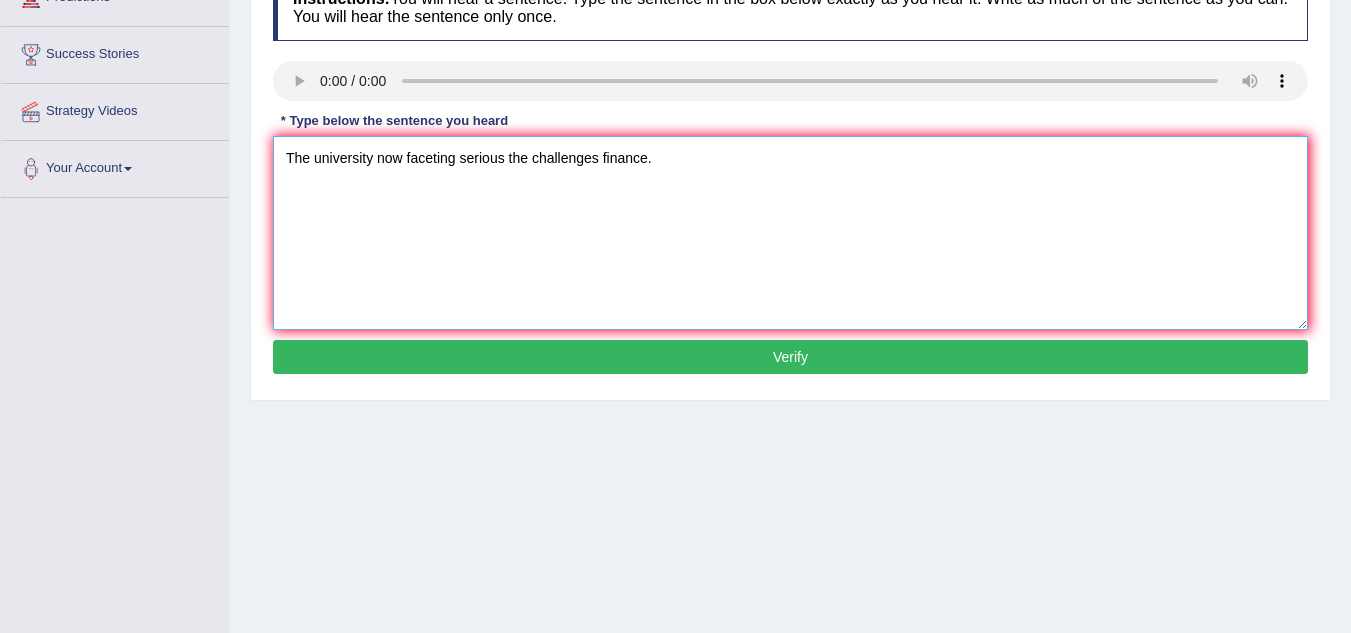 type on "The university now faceting serious the challenges finance." 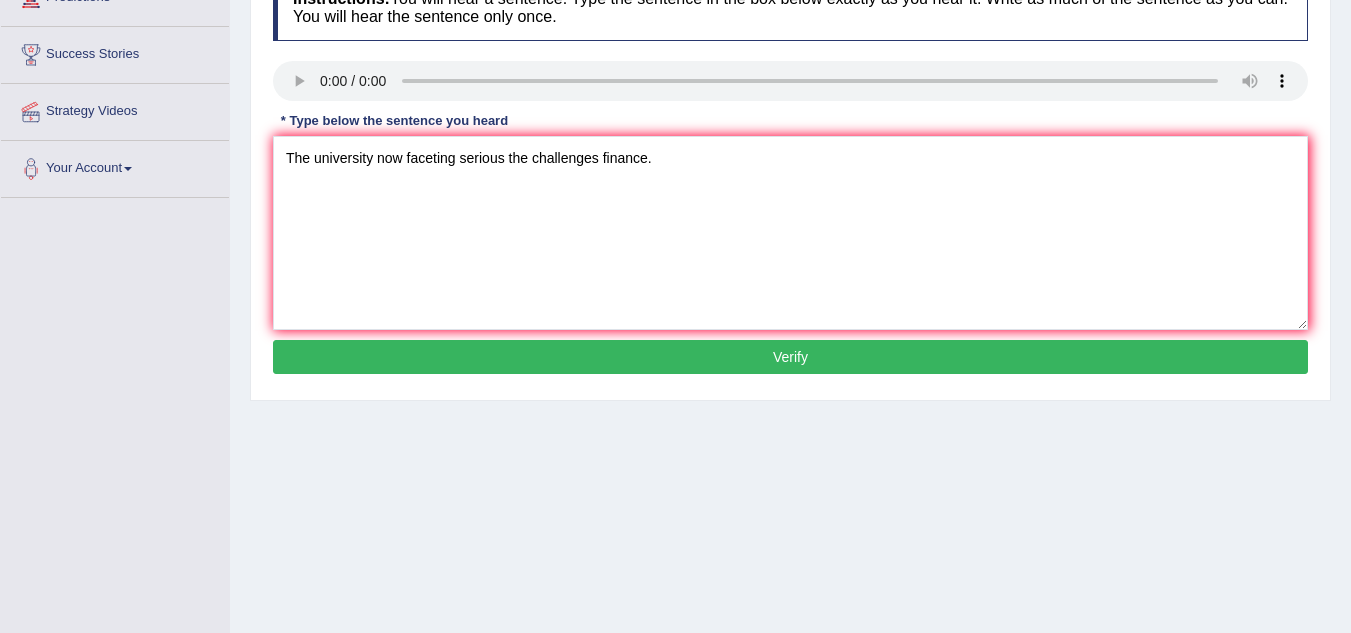 click on "Verify" at bounding box center [790, 357] 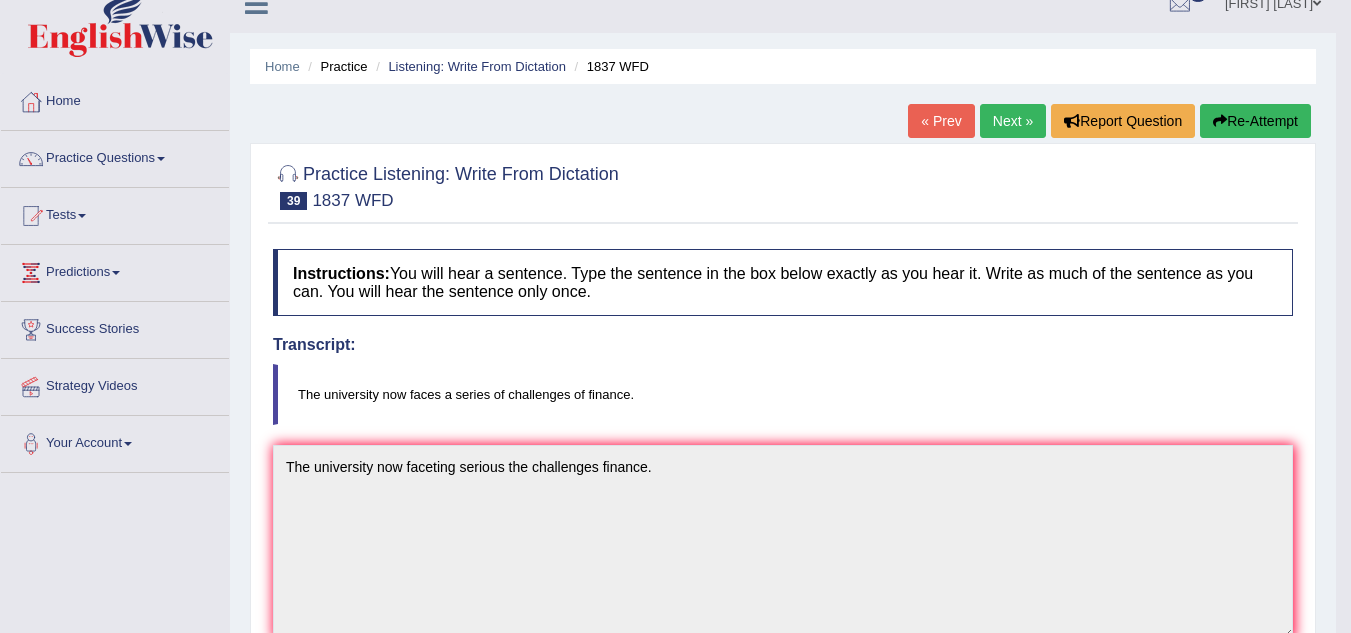 scroll, scrollTop: 0, scrollLeft: 0, axis: both 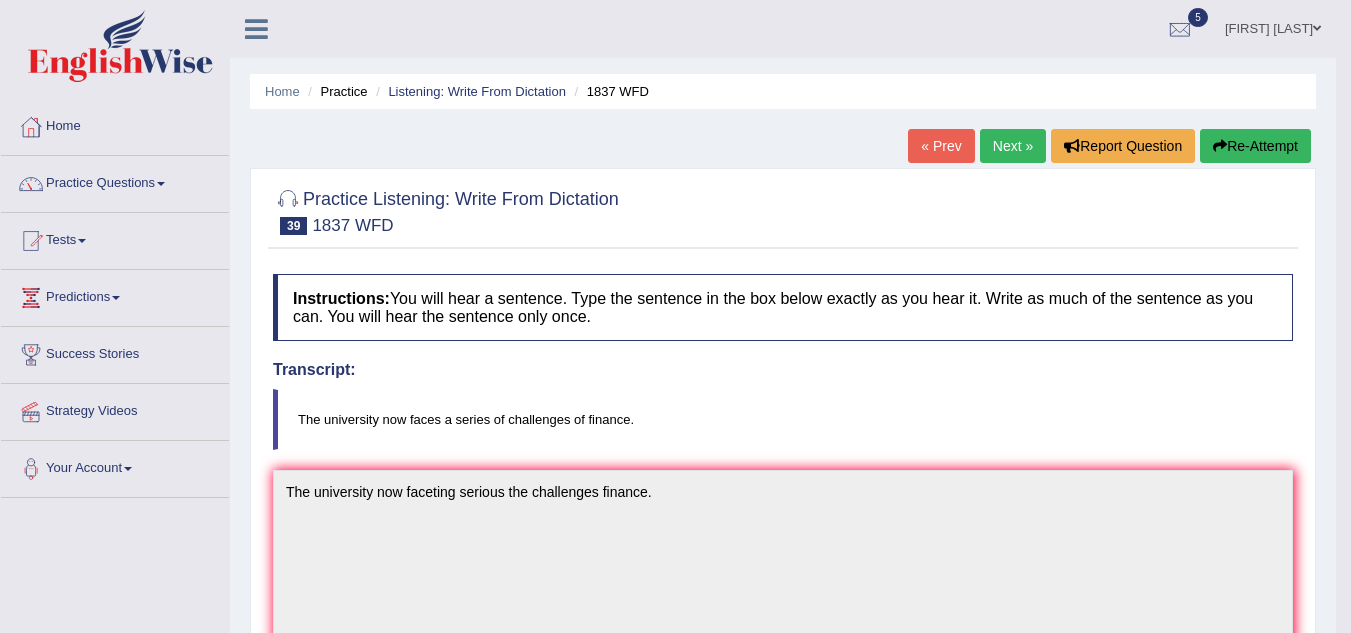 click on "Next »" at bounding box center (1013, 146) 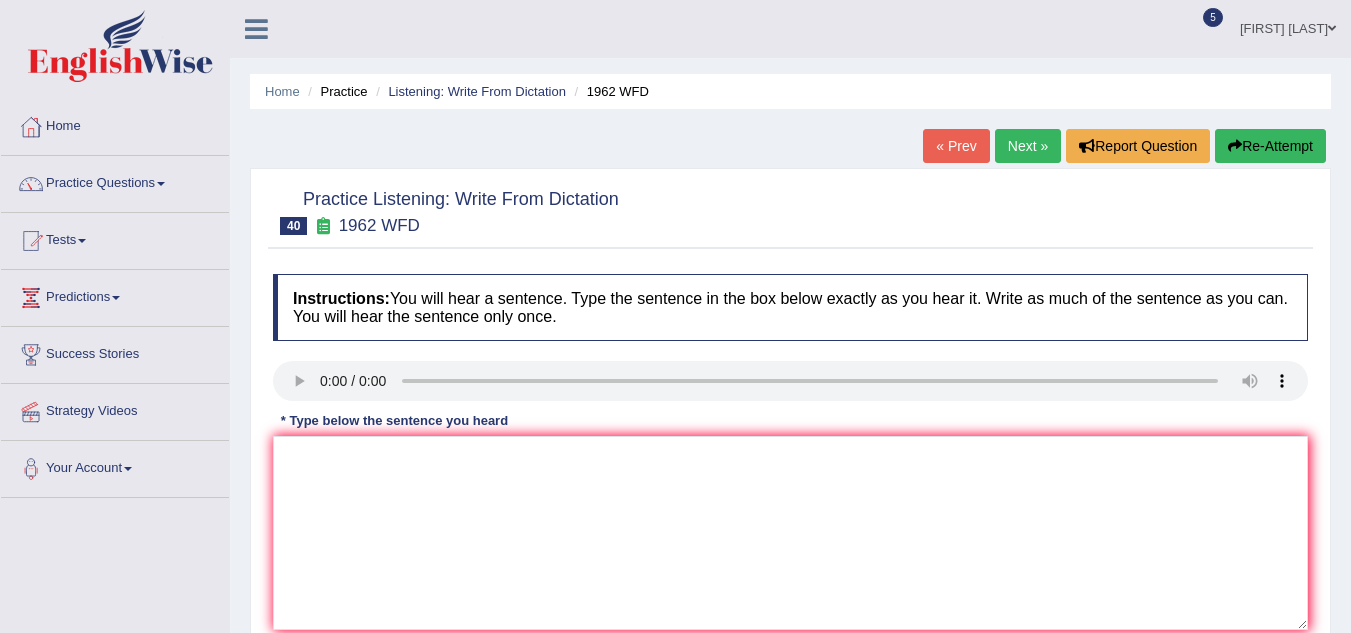 scroll, scrollTop: 200, scrollLeft: 0, axis: vertical 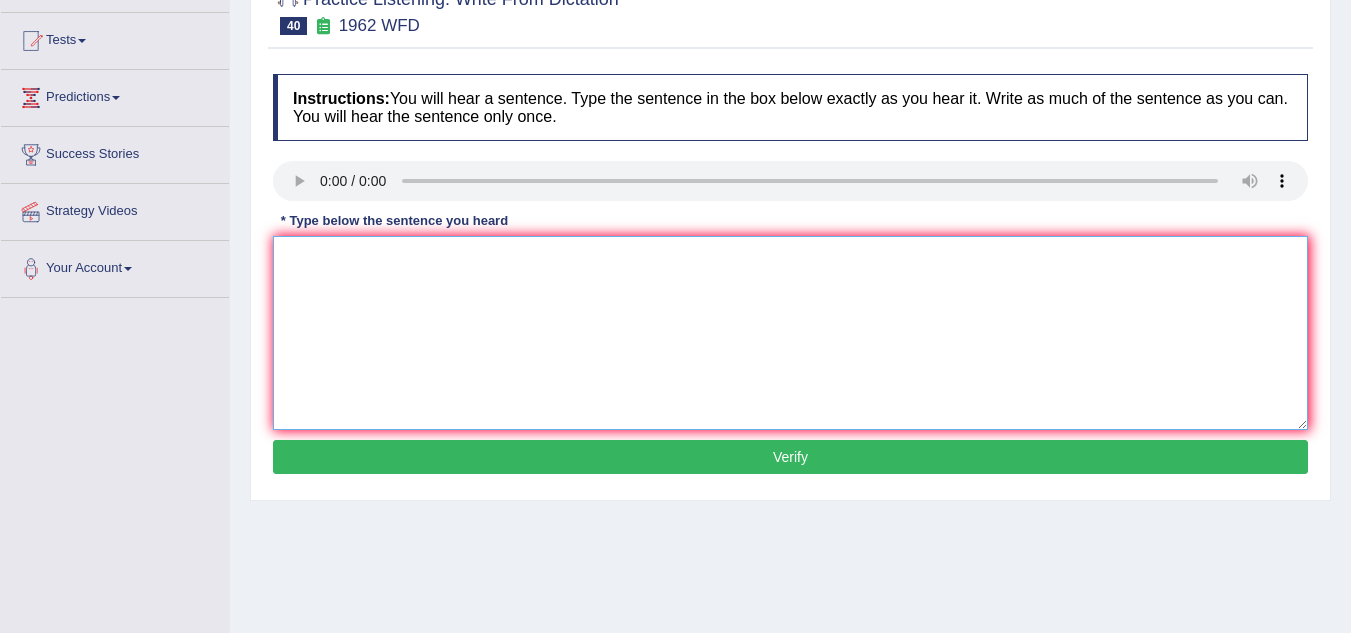 click at bounding box center [790, 333] 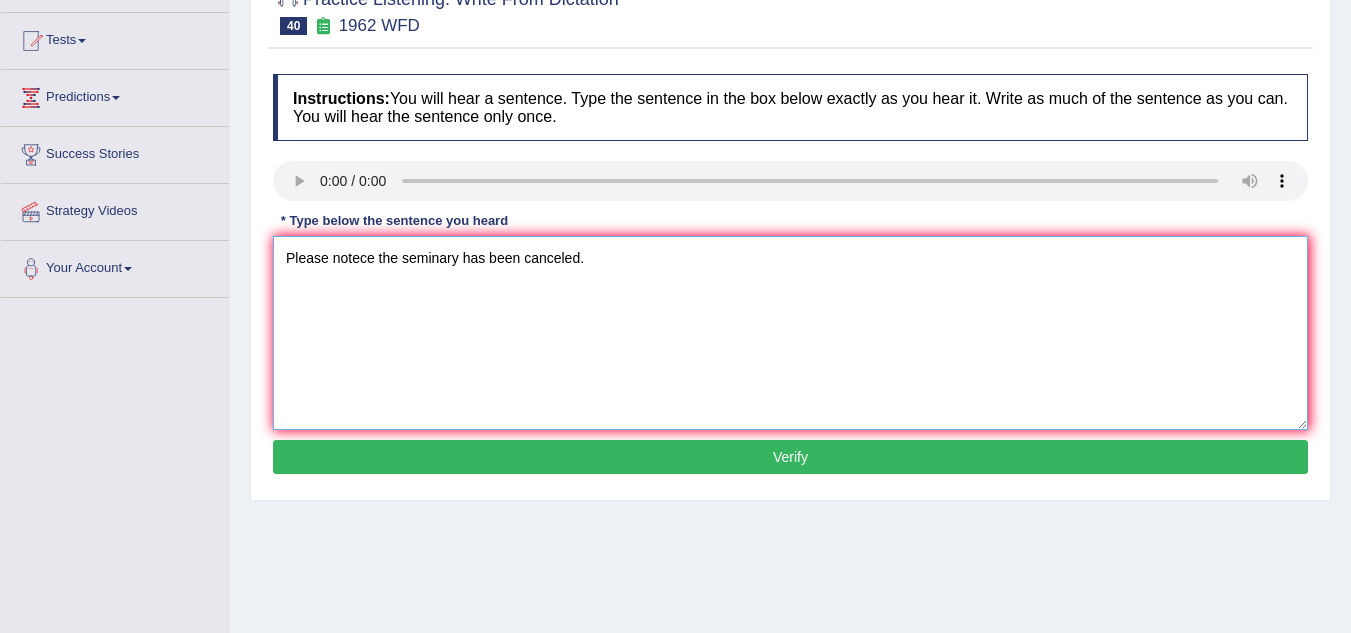 type on "Please notece the seminary has been canceled." 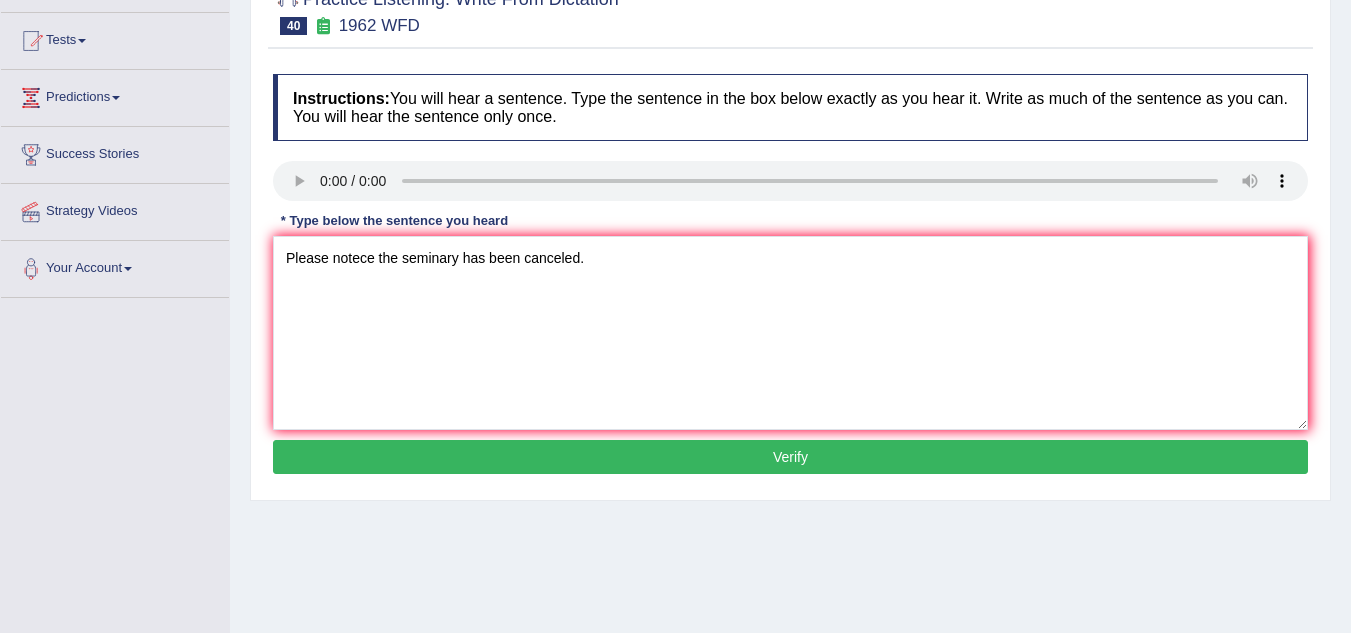click on "Verify" at bounding box center [790, 457] 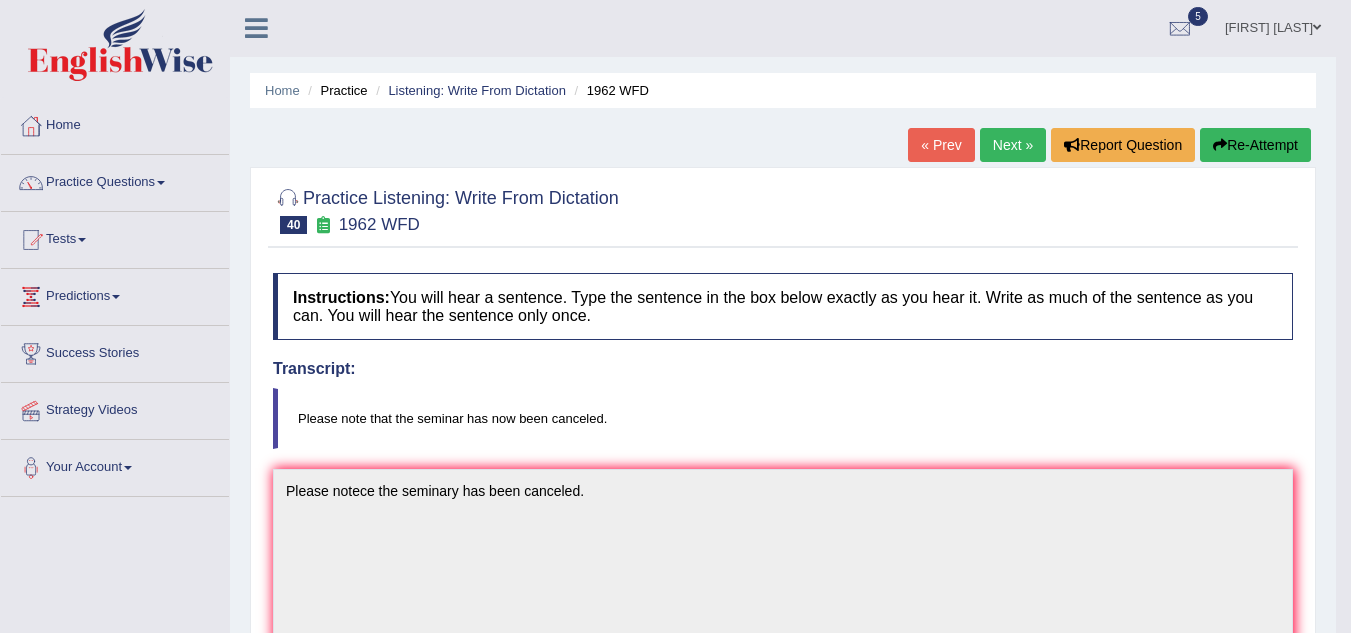 scroll, scrollTop: 0, scrollLeft: 0, axis: both 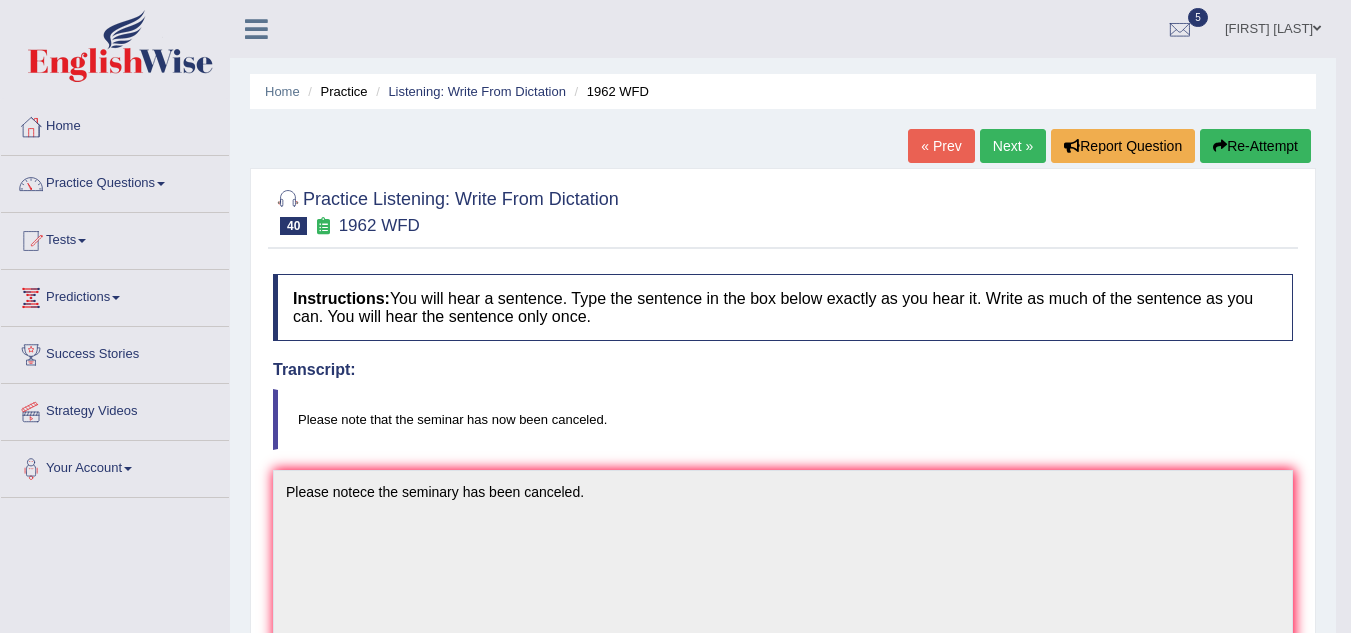 click on "Next »" at bounding box center [1013, 146] 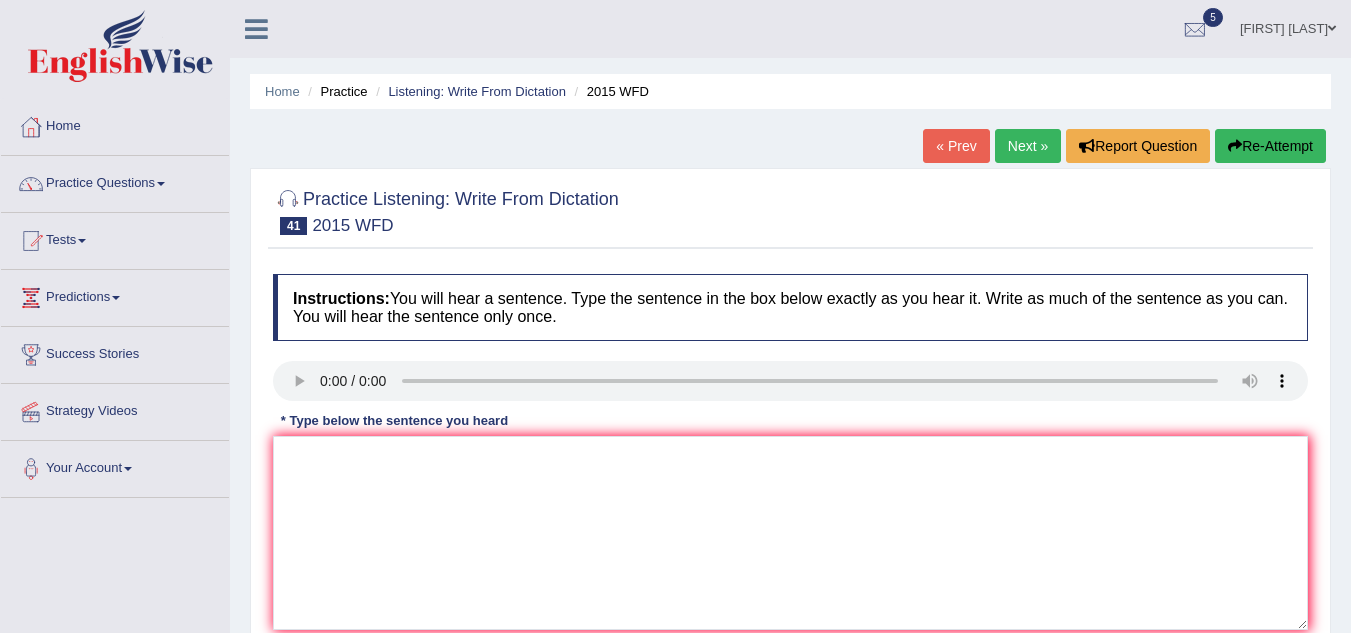 scroll, scrollTop: 185, scrollLeft: 0, axis: vertical 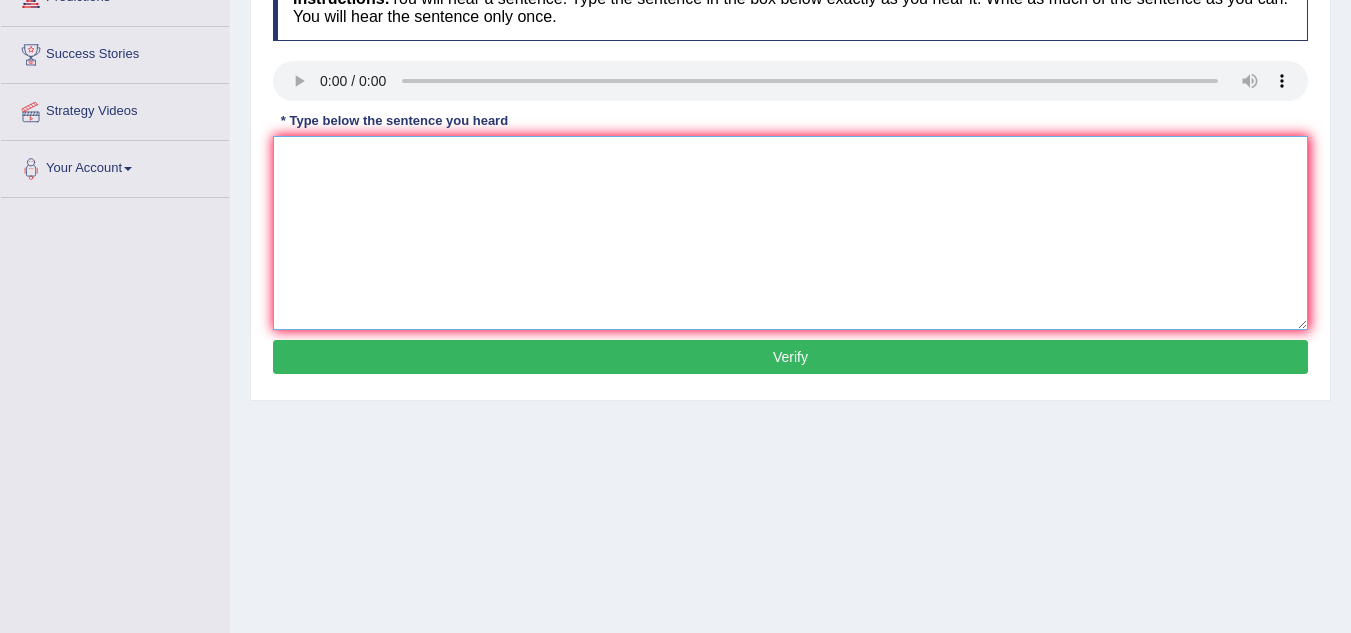 click at bounding box center (790, 233) 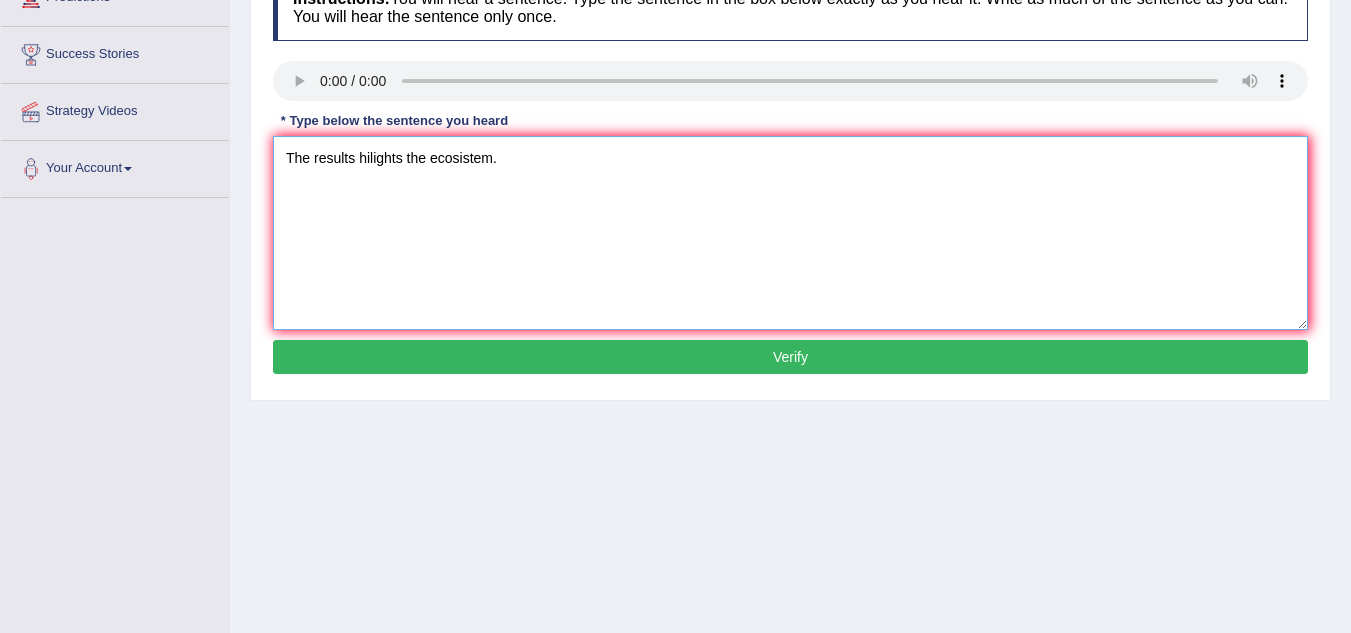 type on "The results hilights the ecosistem." 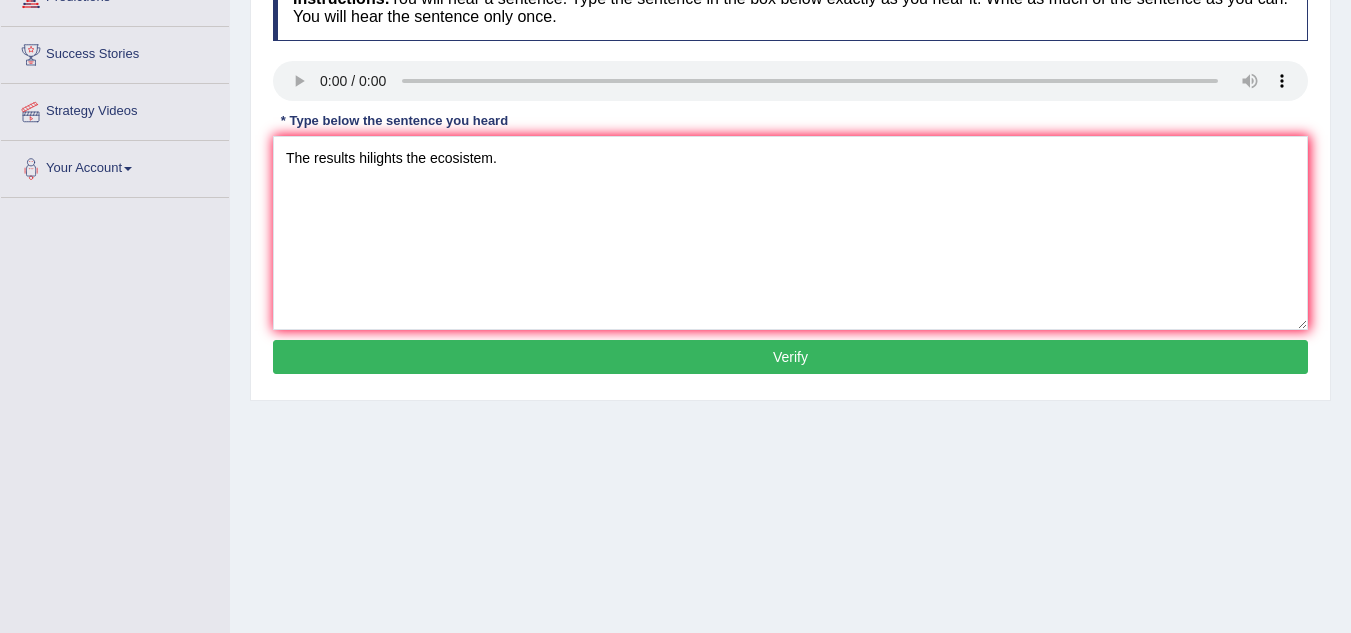 click on "Verify" at bounding box center (790, 357) 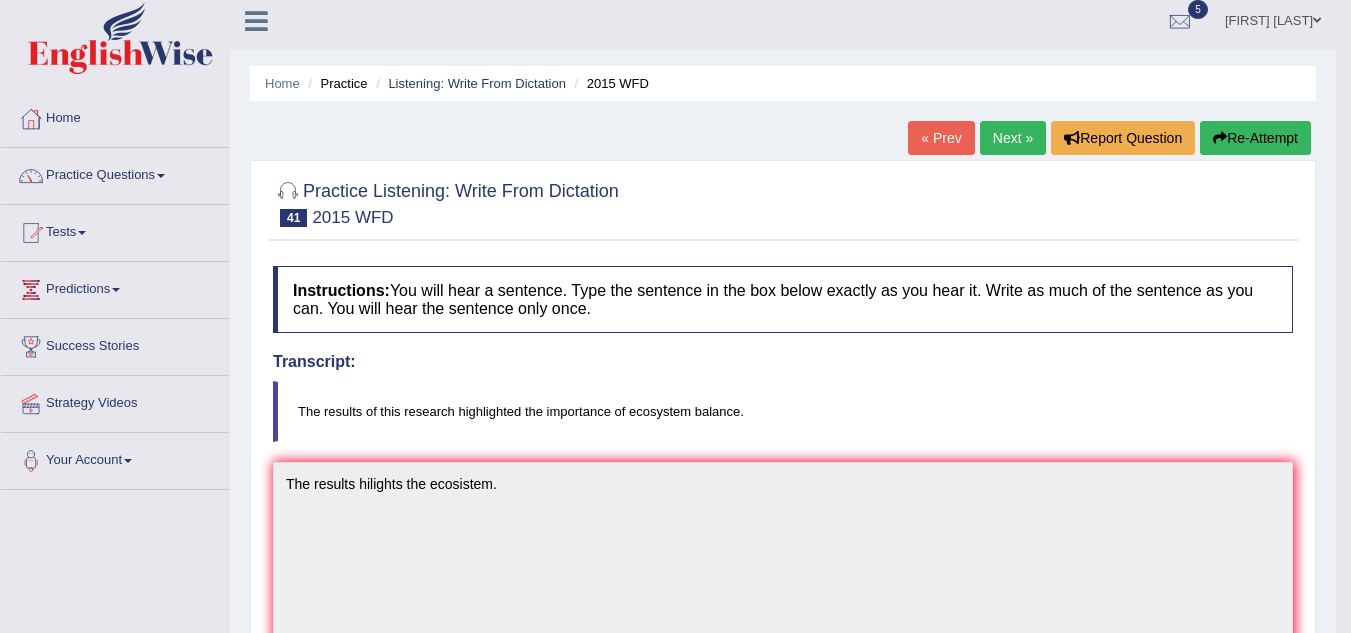 scroll, scrollTop: 0, scrollLeft: 0, axis: both 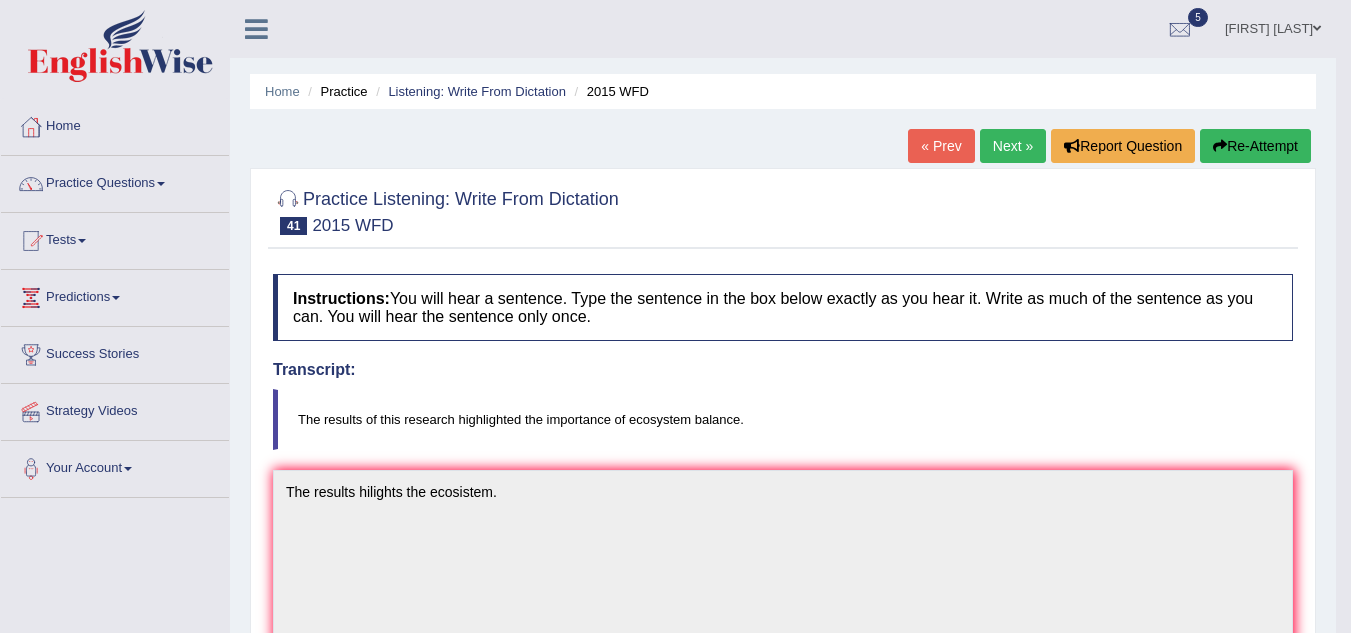 click on "Next »" at bounding box center (1013, 146) 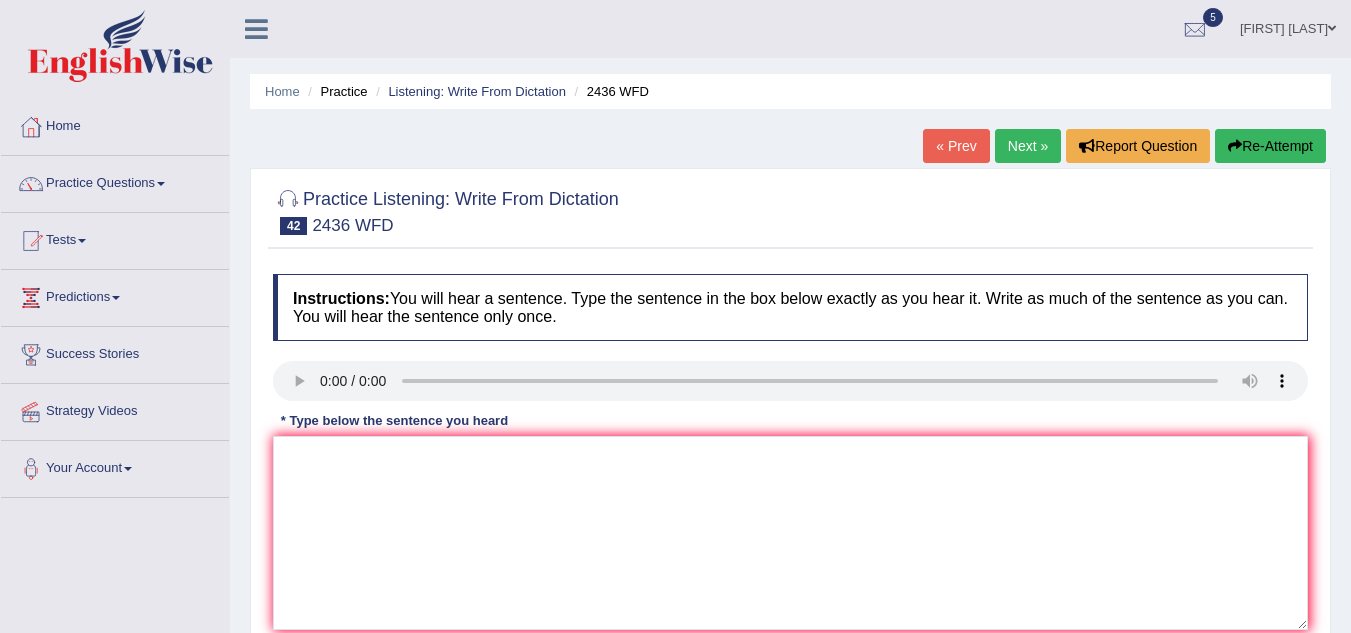scroll, scrollTop: 0, scrollLeft: 0, axis: both 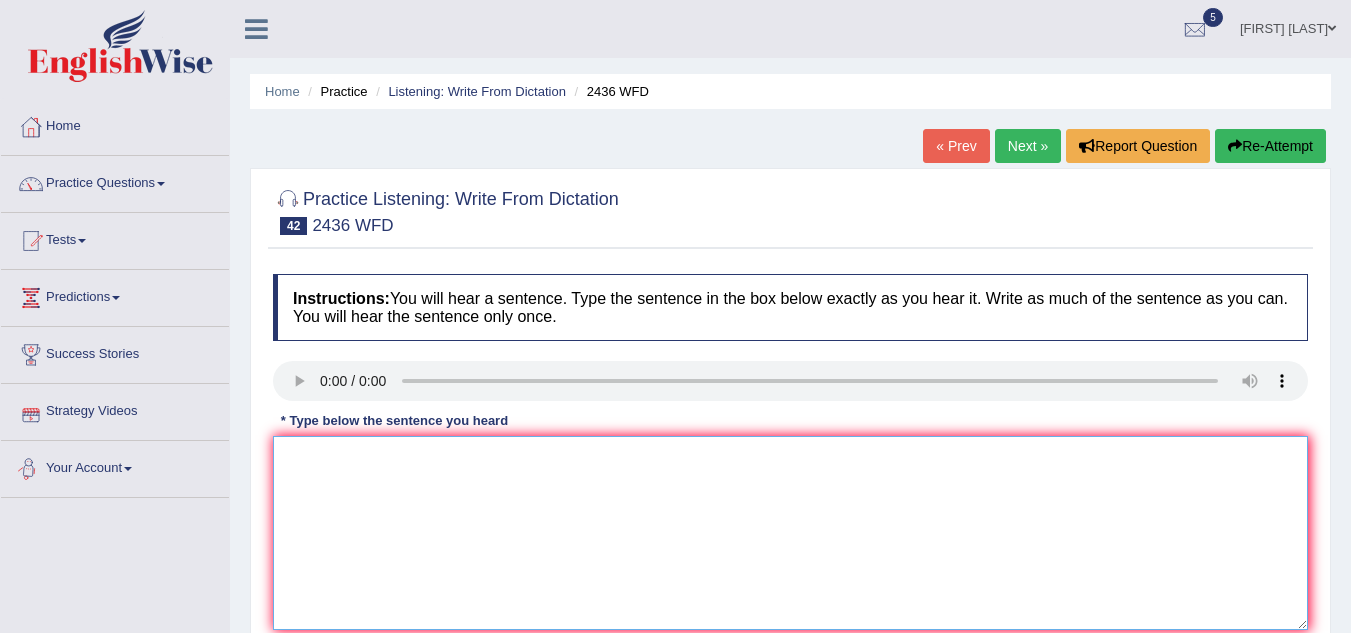 click at bounding box center (790, 533) 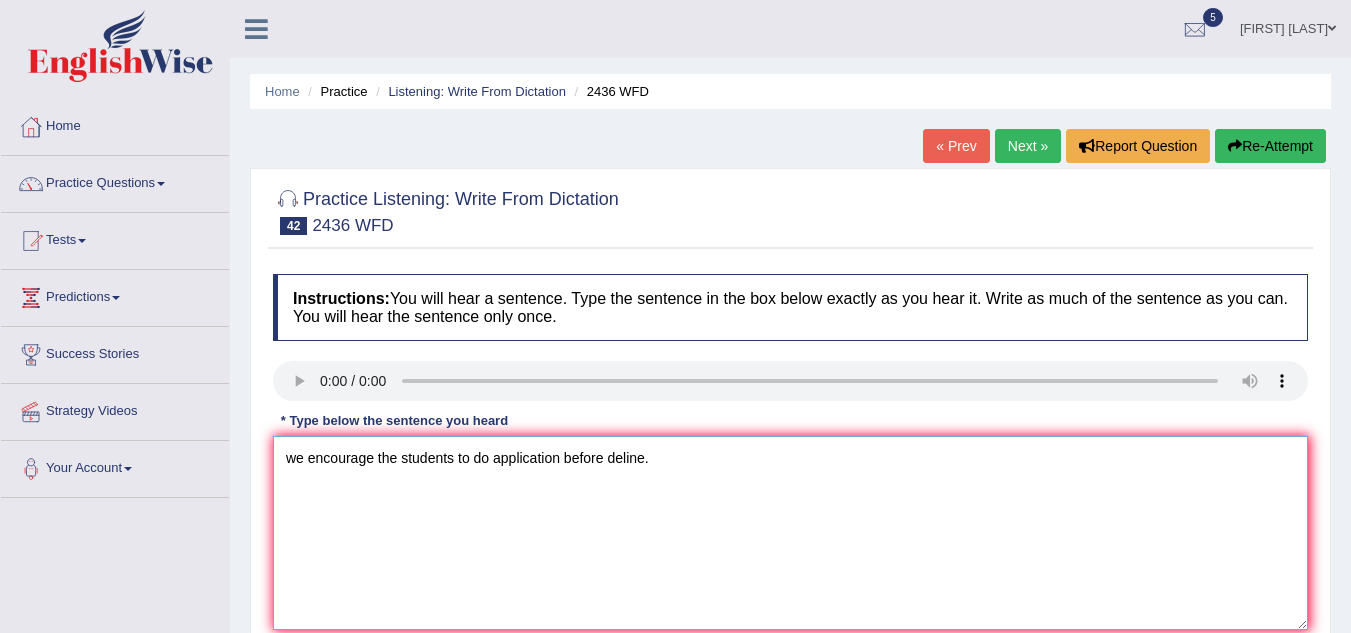 click on "we encourage the students to do application before deline." at bounding box center (790, 533) 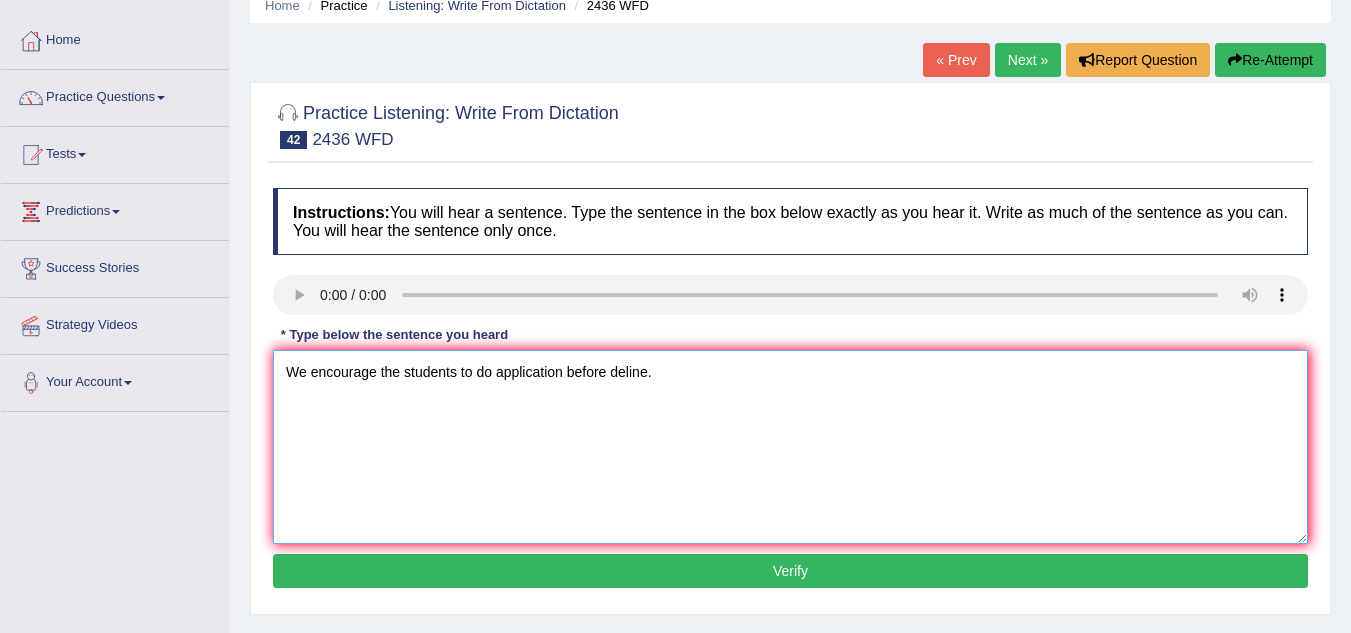 scroll, scrollTop: 400, scrollLeft: 0, axis: vertical 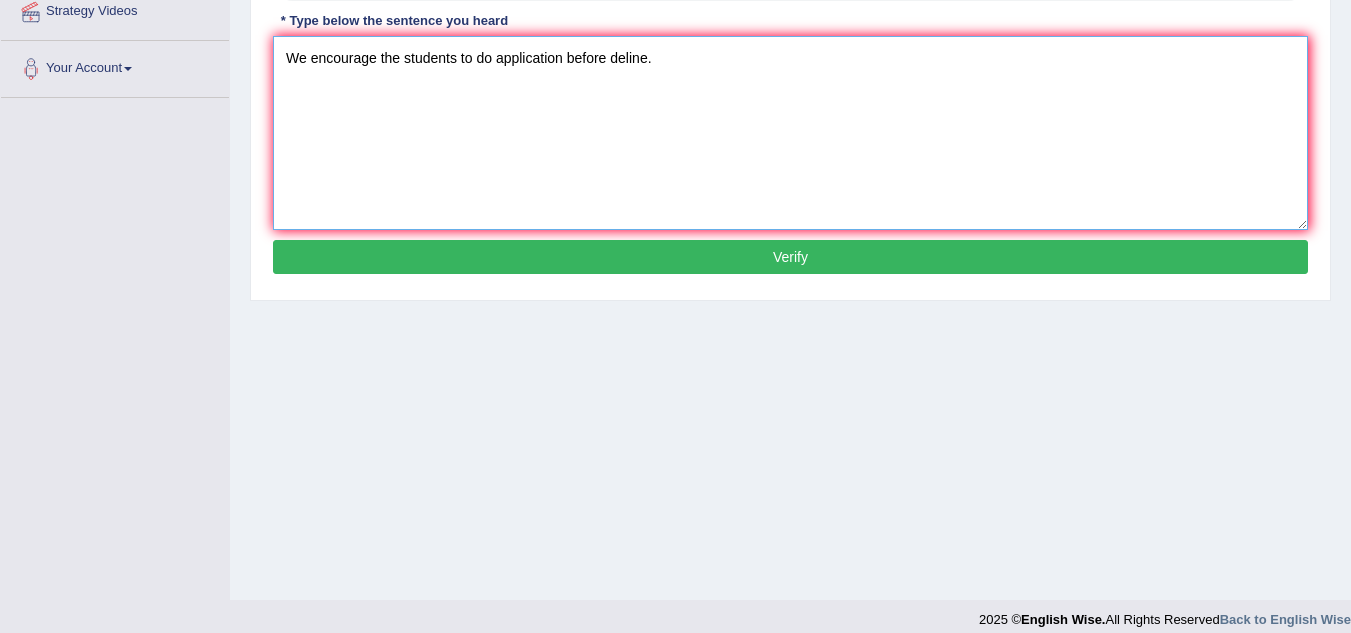 type on "We encourage the students to do application before deline." 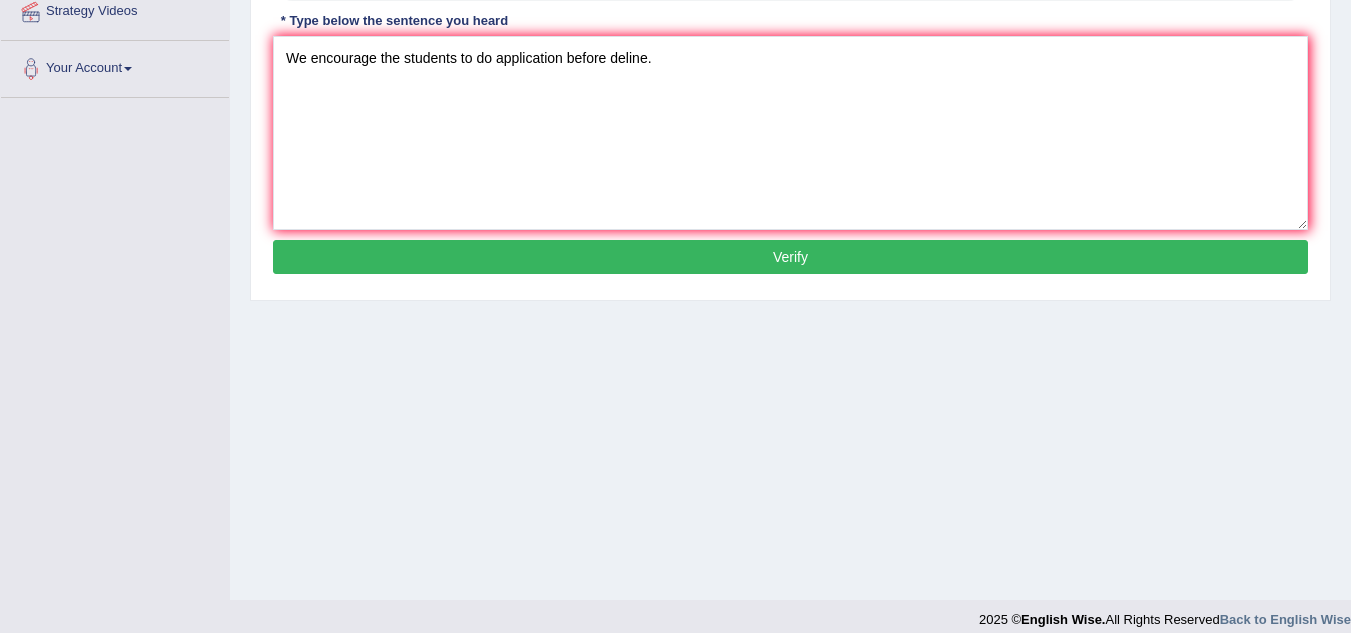 click on "Verify" at bounding box center (790, 257) 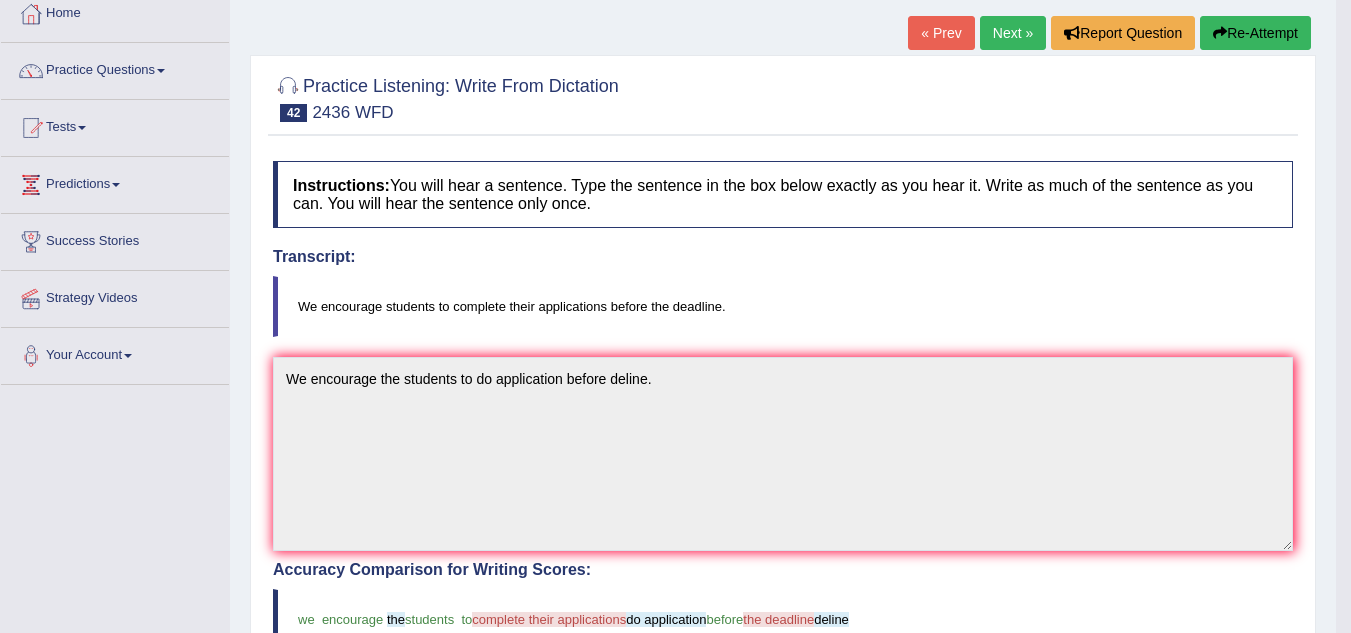scroll, scrollTop: 0, scrollLeft: 0, axis: both 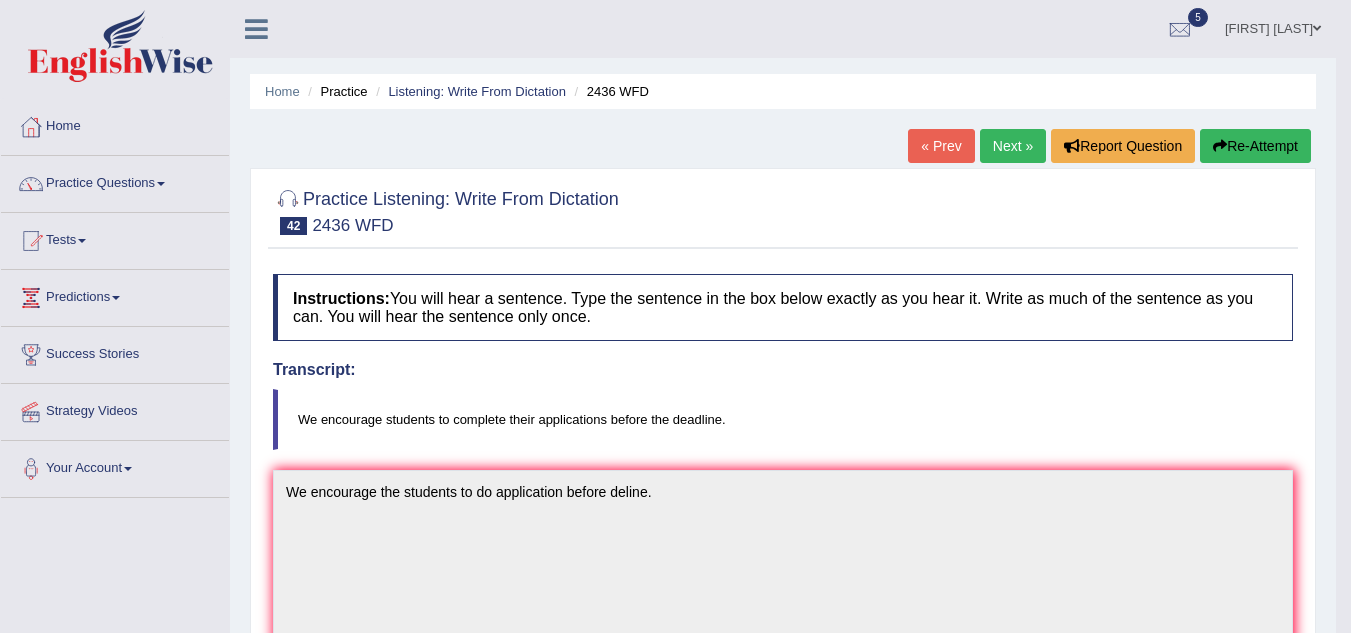 click on "Next »" at bounding box center [1013, 146] 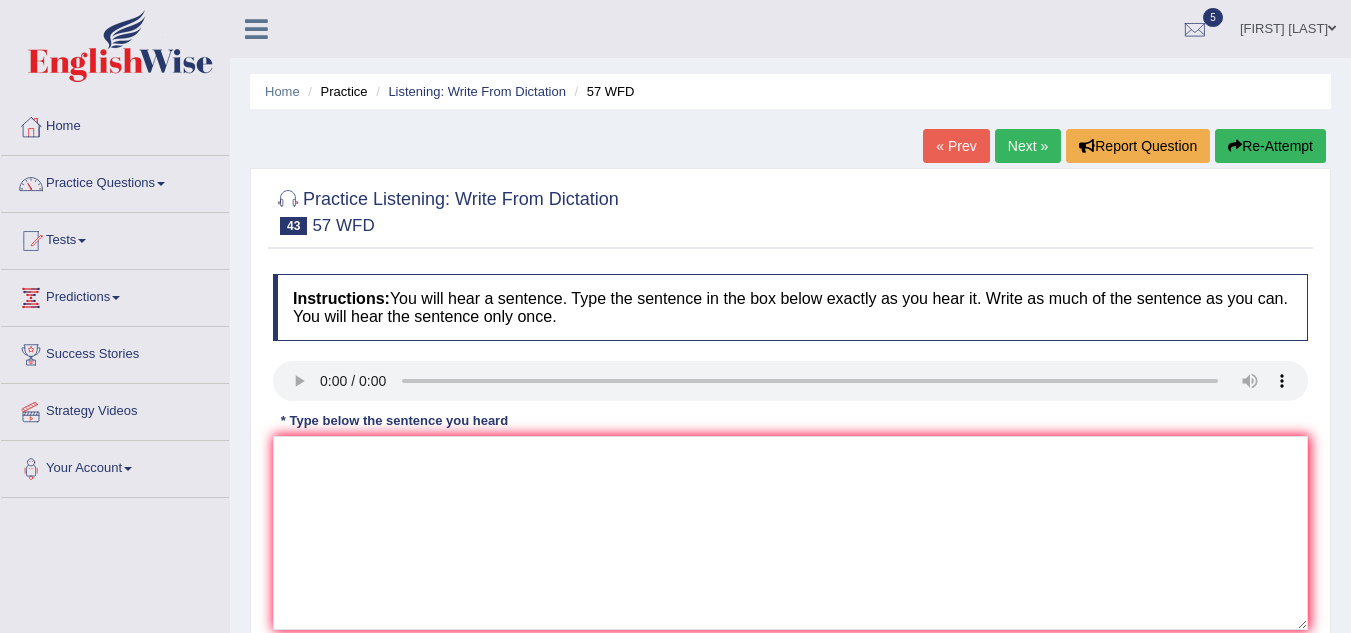 scroll, scrollTop: 146, scrollLeft: 0, axis: vertical 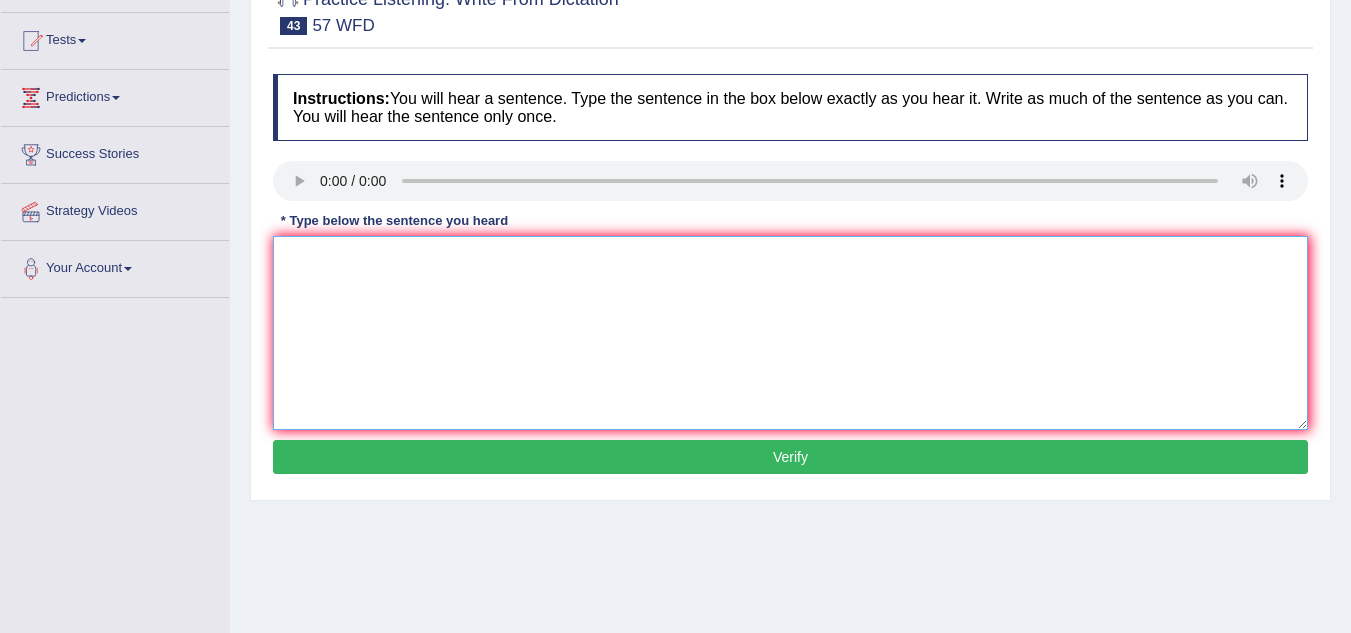 click at bounding box center [790, 333] 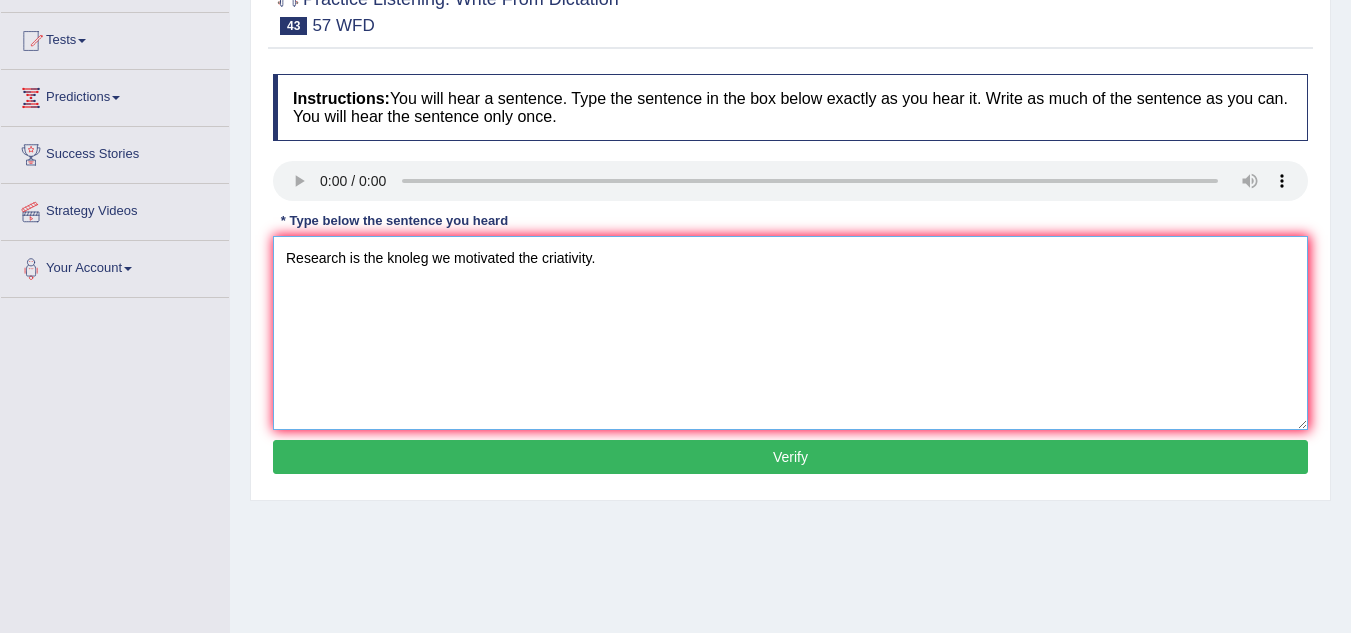 click on "Research is the knoleg we motivated the criativity." at bounding box center [790, 333] 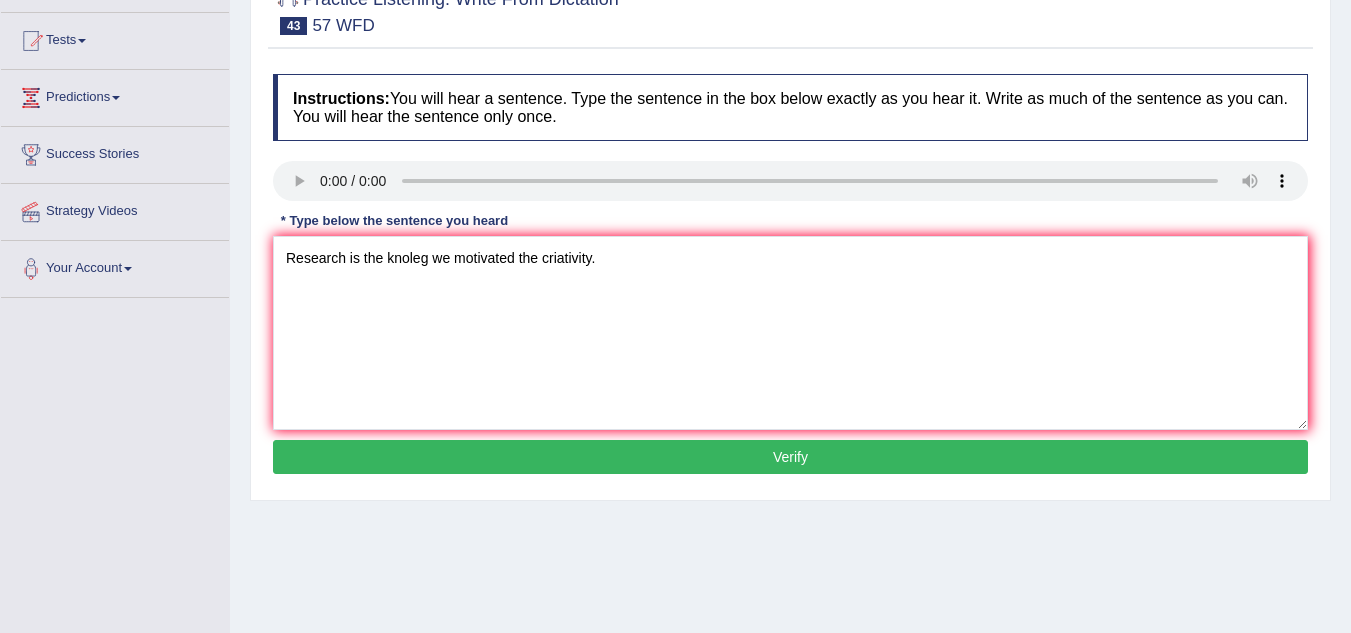 click on "Verify" at bounding box center [790, 457] 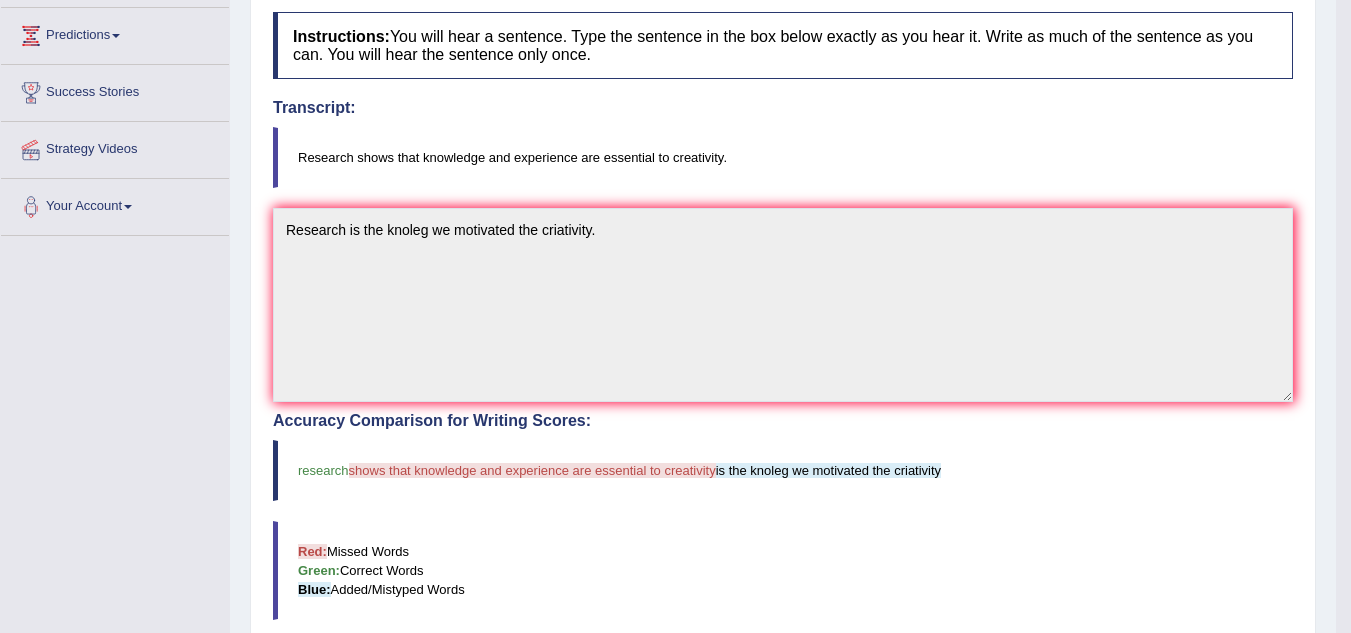 scroll, scrollTop: 0, scrollLeft: 0, axis: both 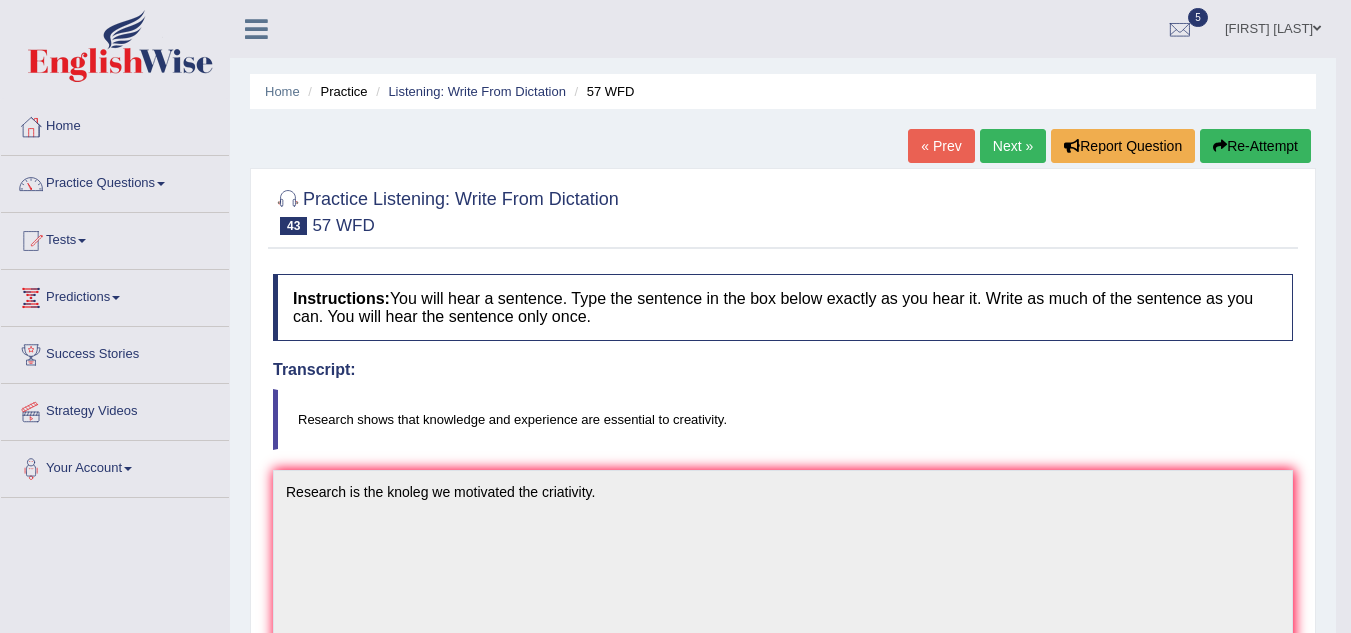 click on "Home" at bounding box center [115, 124] 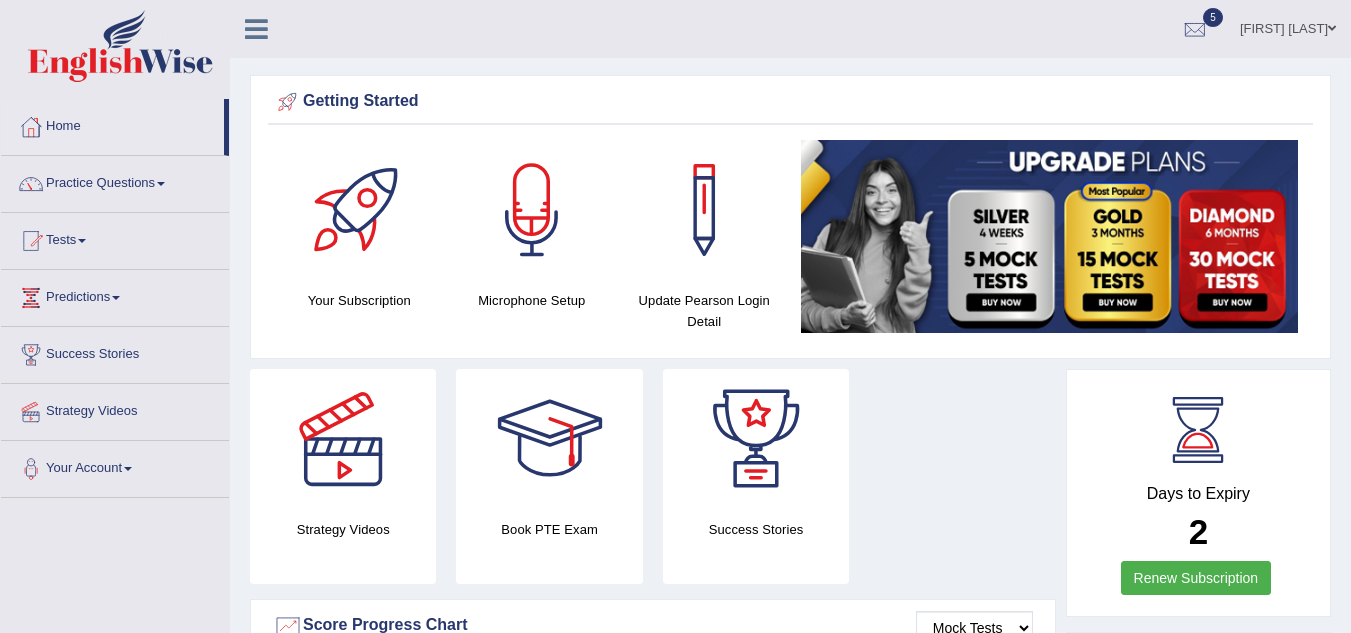 scroll, scrollTop: 0, scrollLeft: 0, axis: both 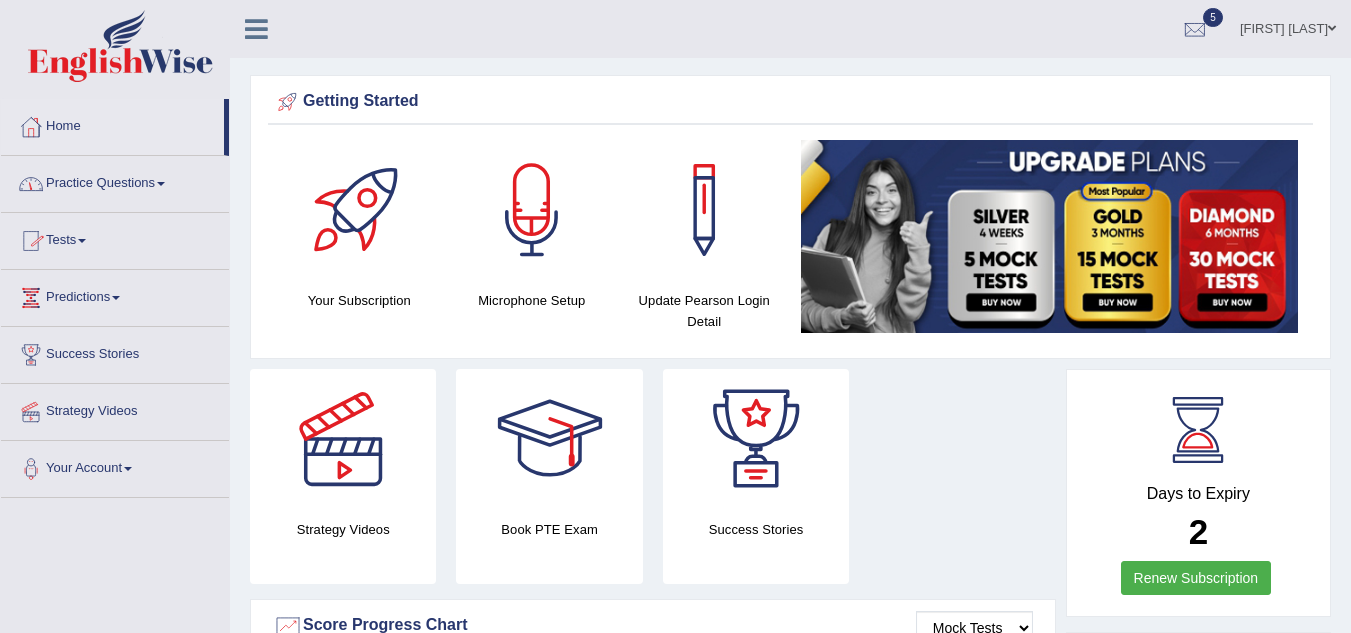 click on "Practice Questions" at bounding box center (115, 181) 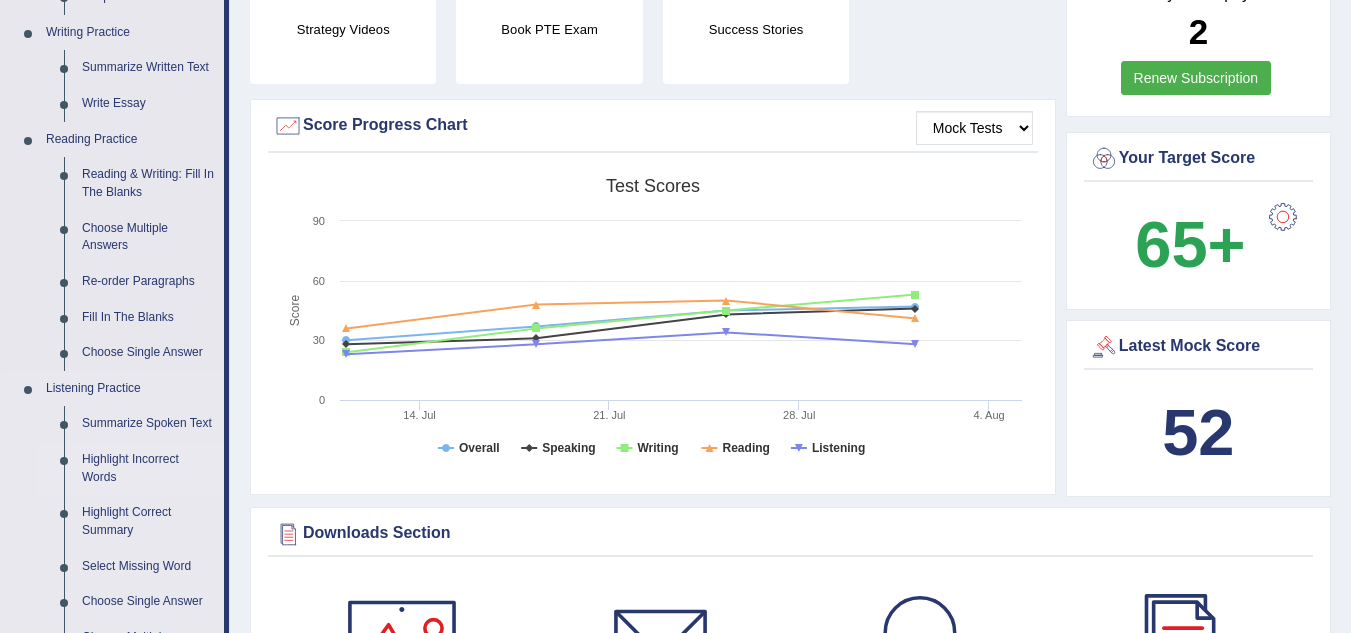scroll, scrollTop: 800, scrollLeft: 0, axis: vertical 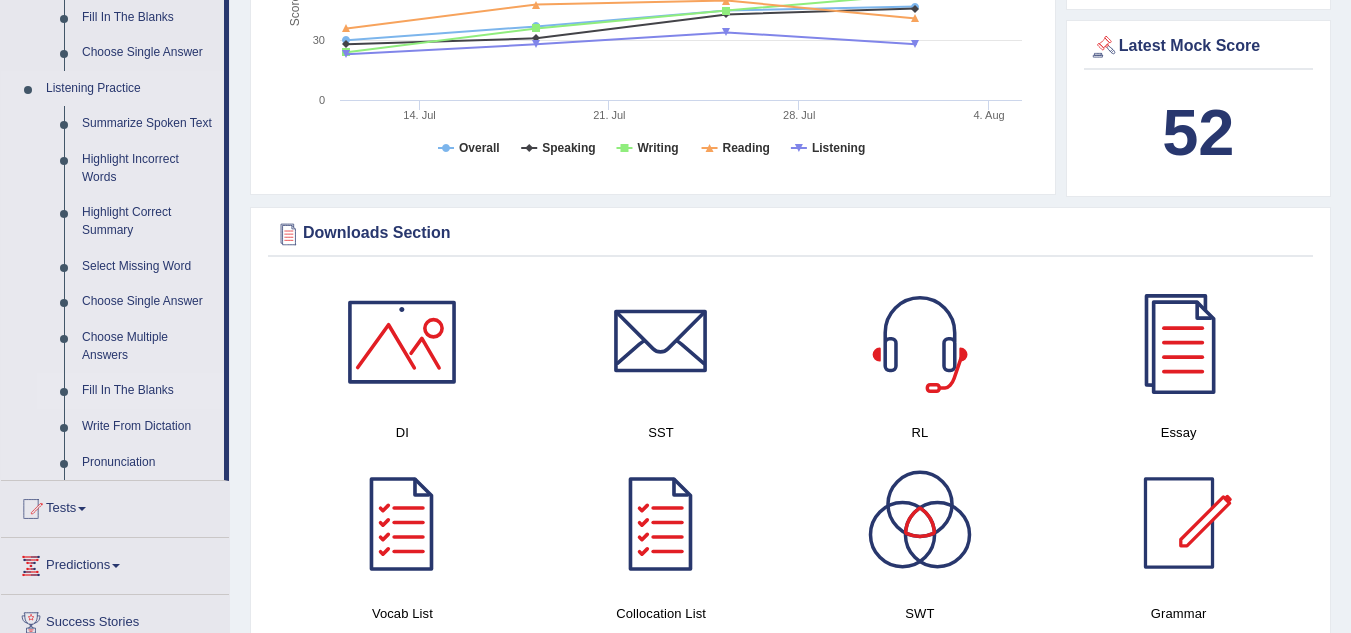 click on "Fill In The Blanks" at bounding box center [148, 391] 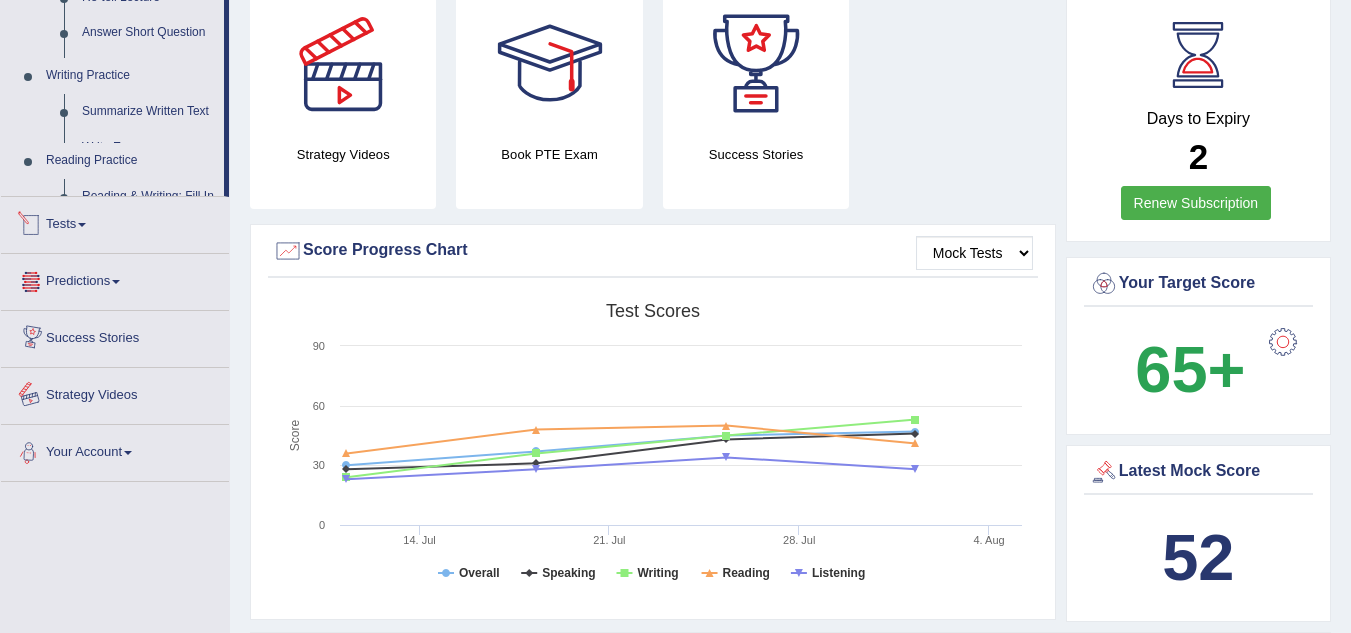 scroll, scrollTop: 616, scrollLeft: 0, axis: vertical 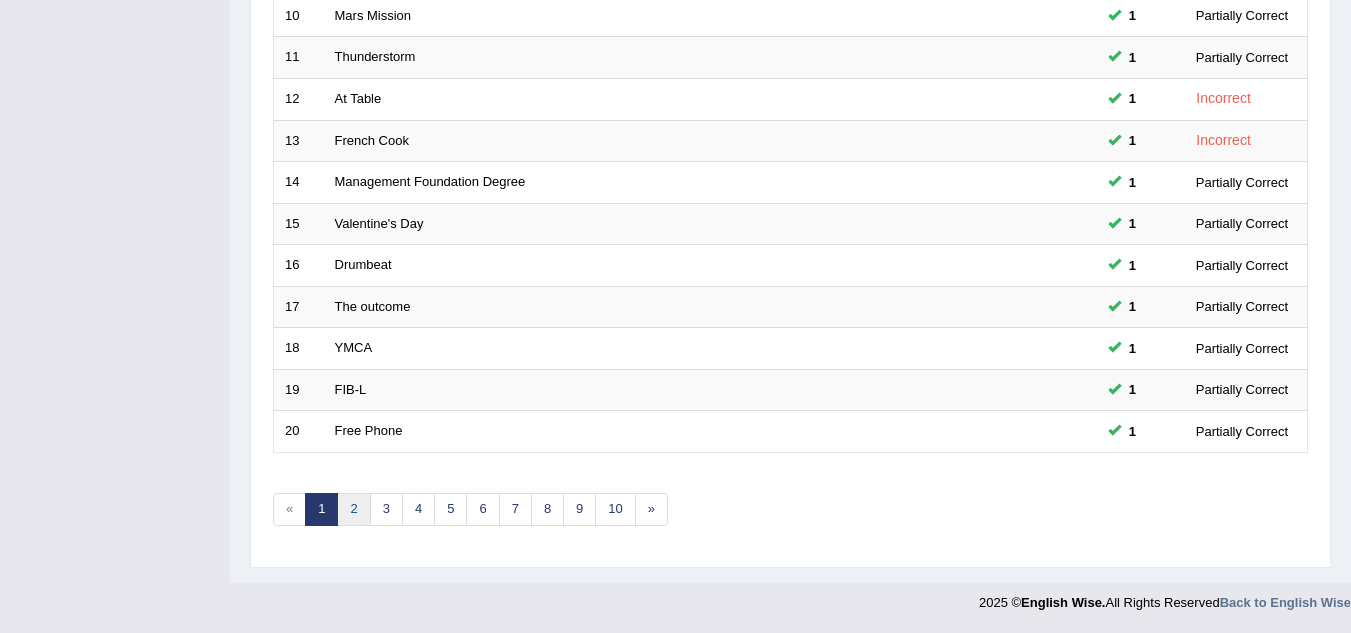 click on "2" at bounding box center (353, 509) 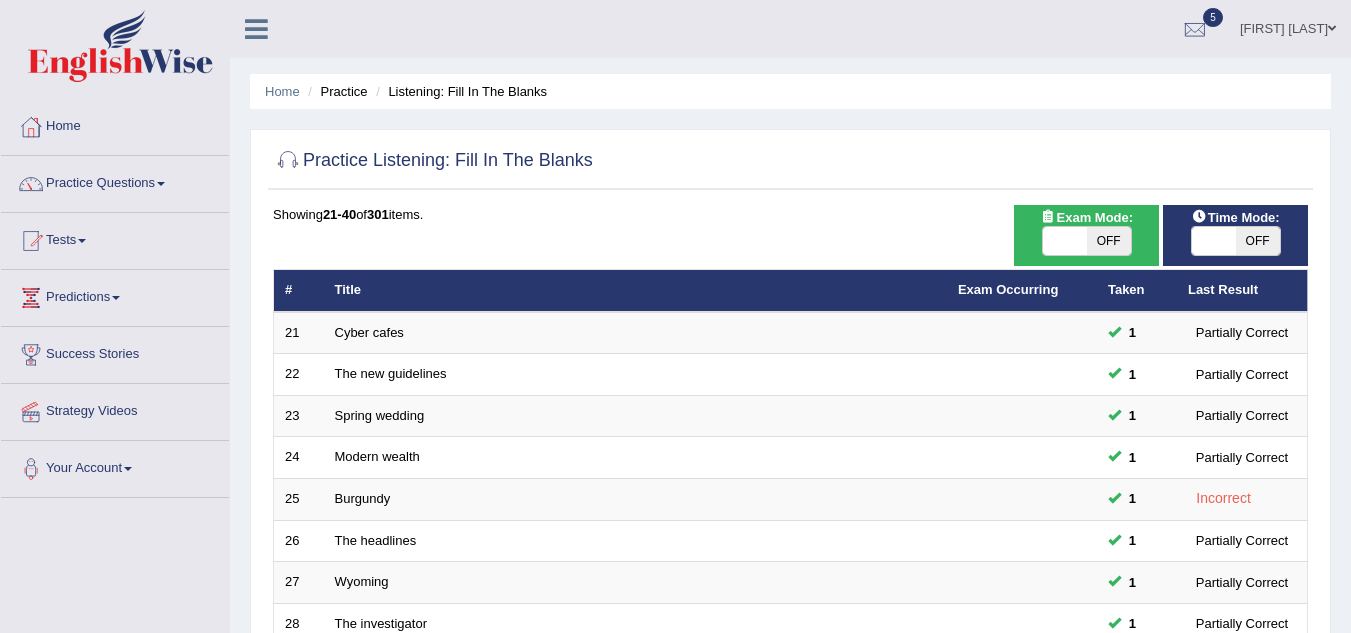 scroll, scrollTop: 0, scrollLeft: 0, axis: both 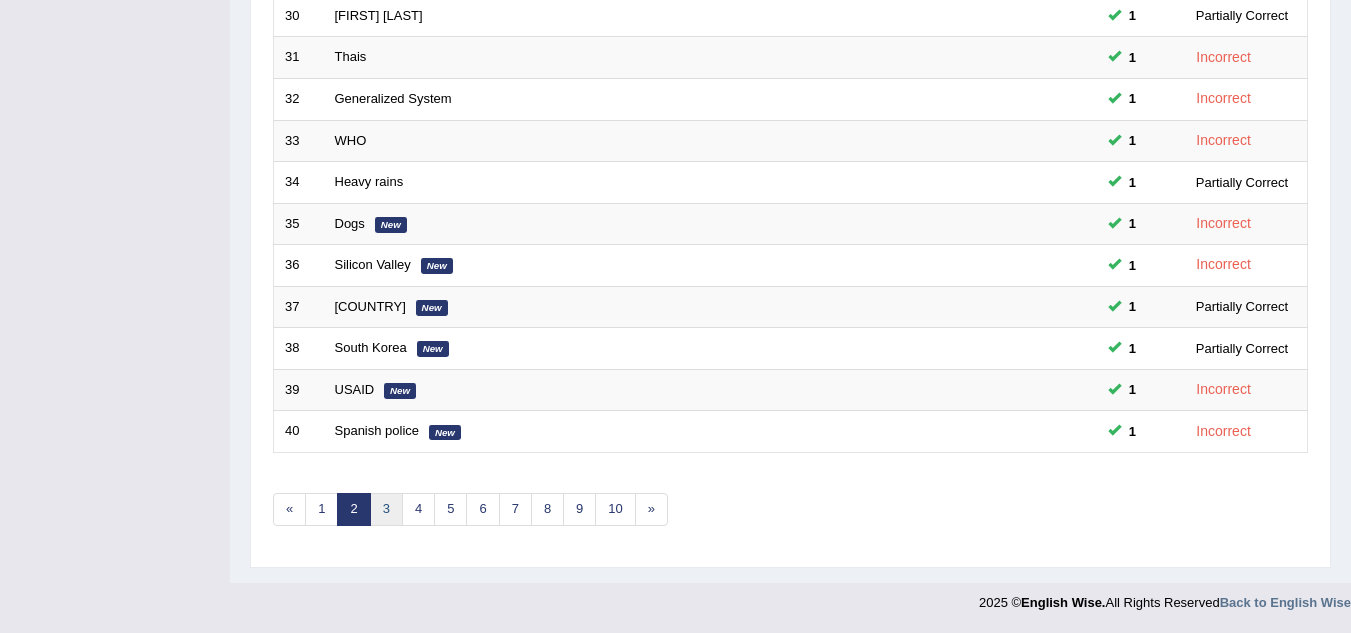 click on "3" at bounding box center (386, 509) 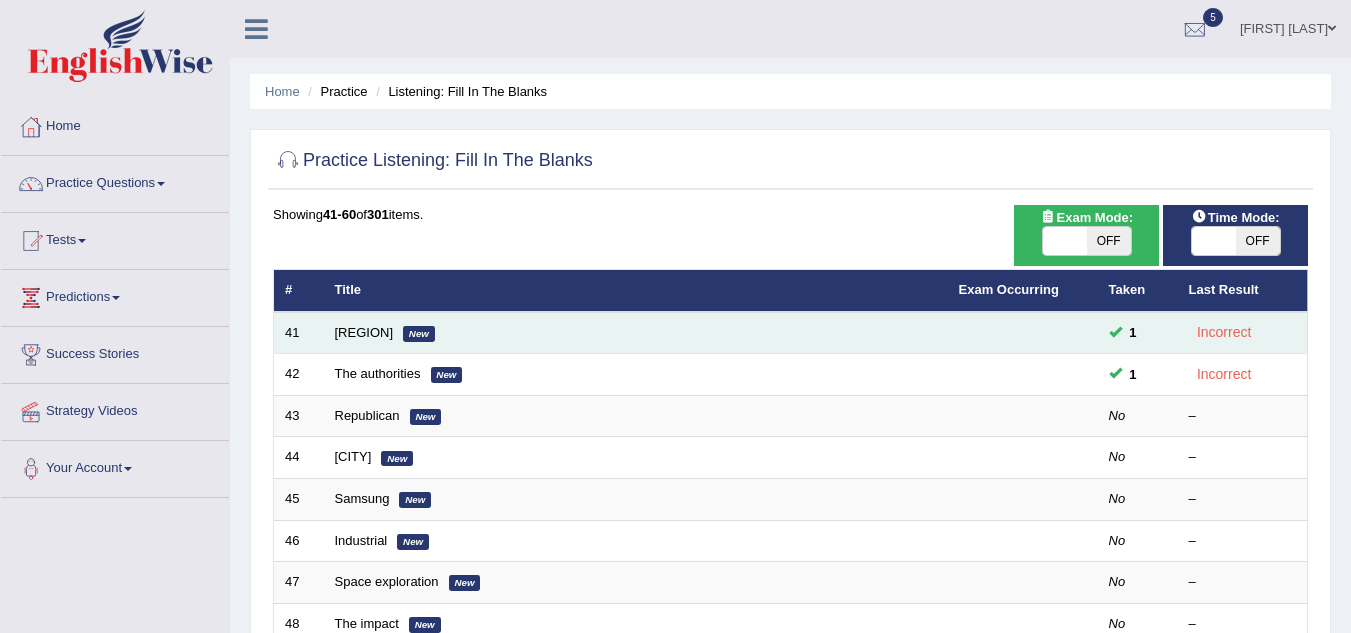 scroll, scrollTop: 0, scrollLeft: 0, axis: both 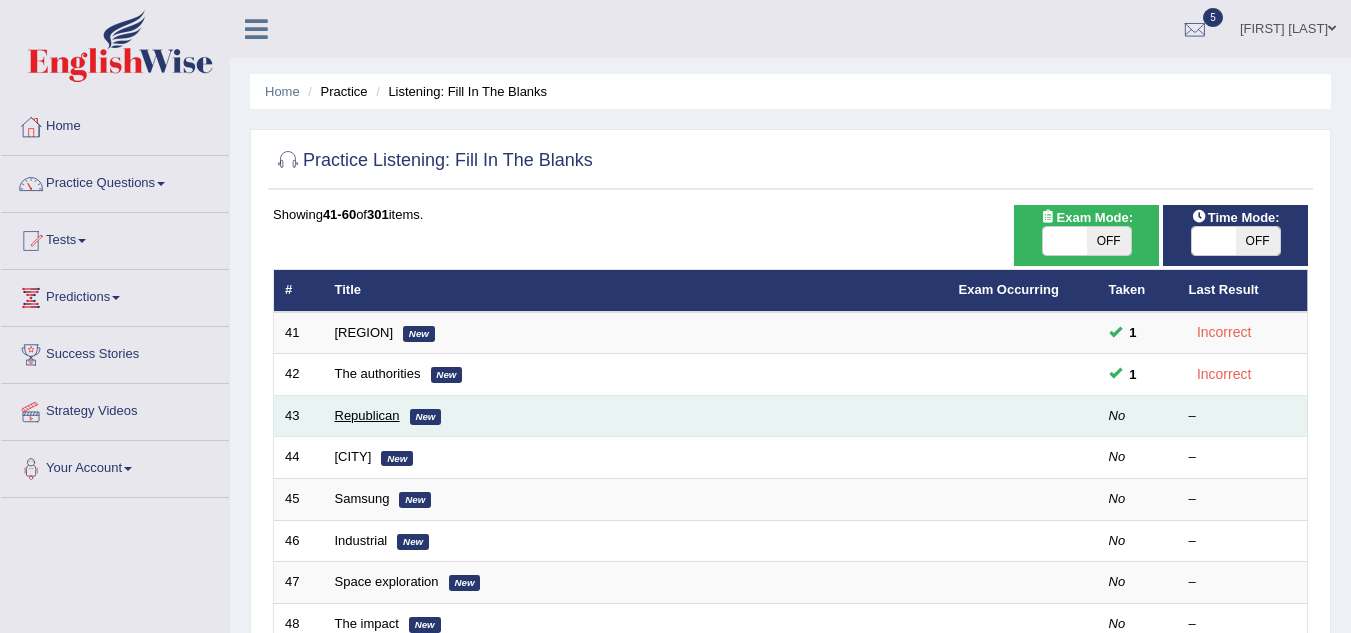 click on "Republican" at bounding box center (367, 415) 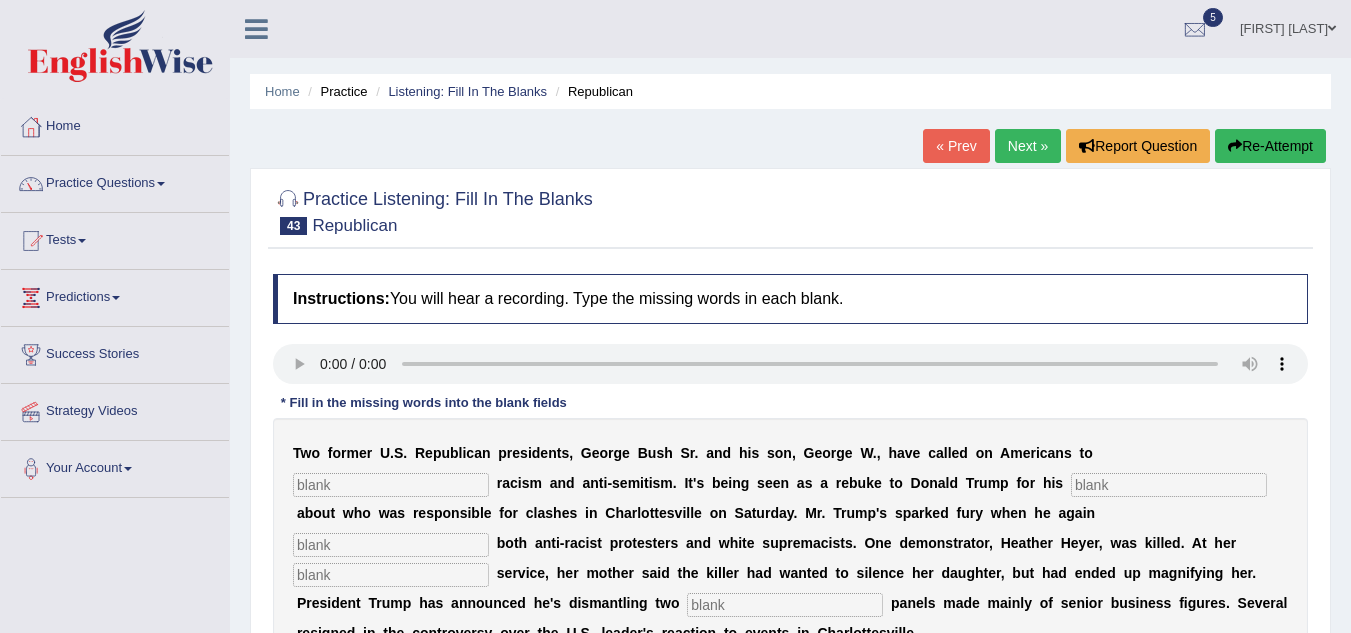 scroll, scrollTop: 0, scrollLeft: 0, axis: both 